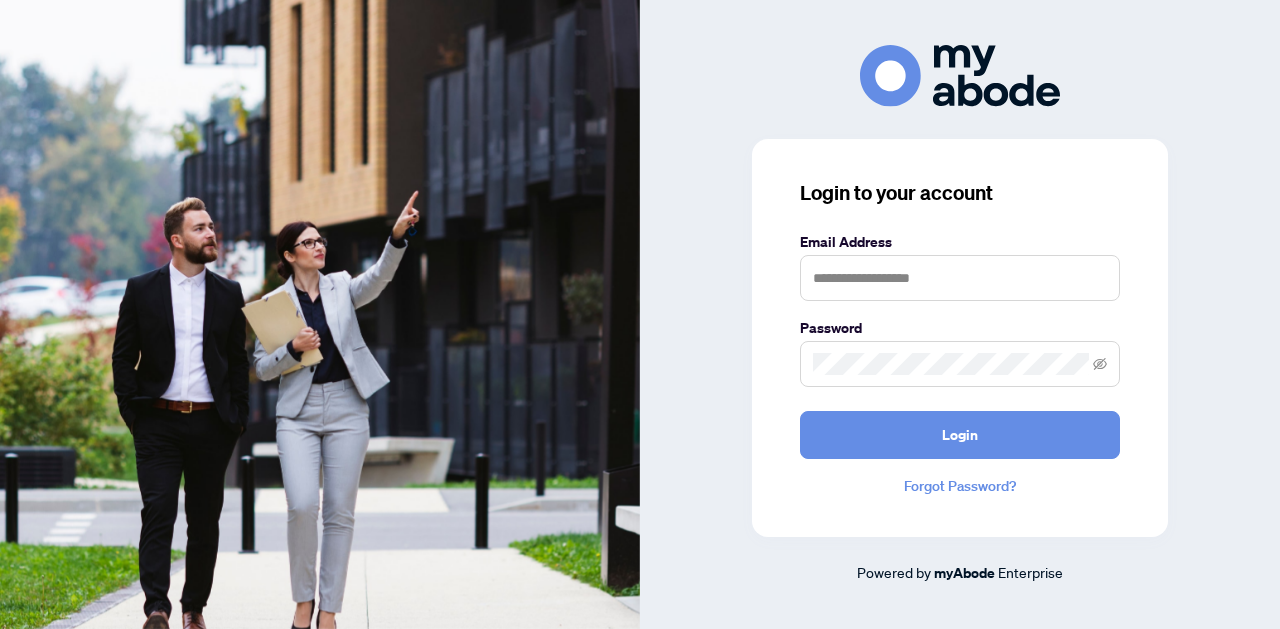 scroll, scrollTop: 0, scrollLeft: 0, axis: both 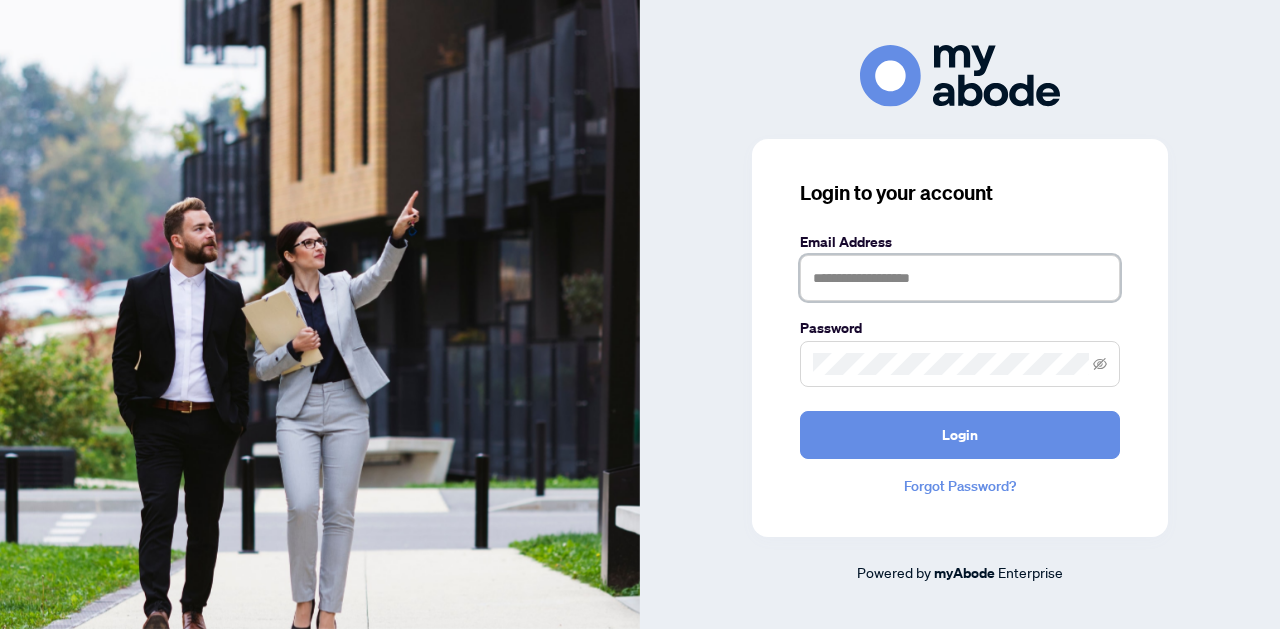 type on "**********" 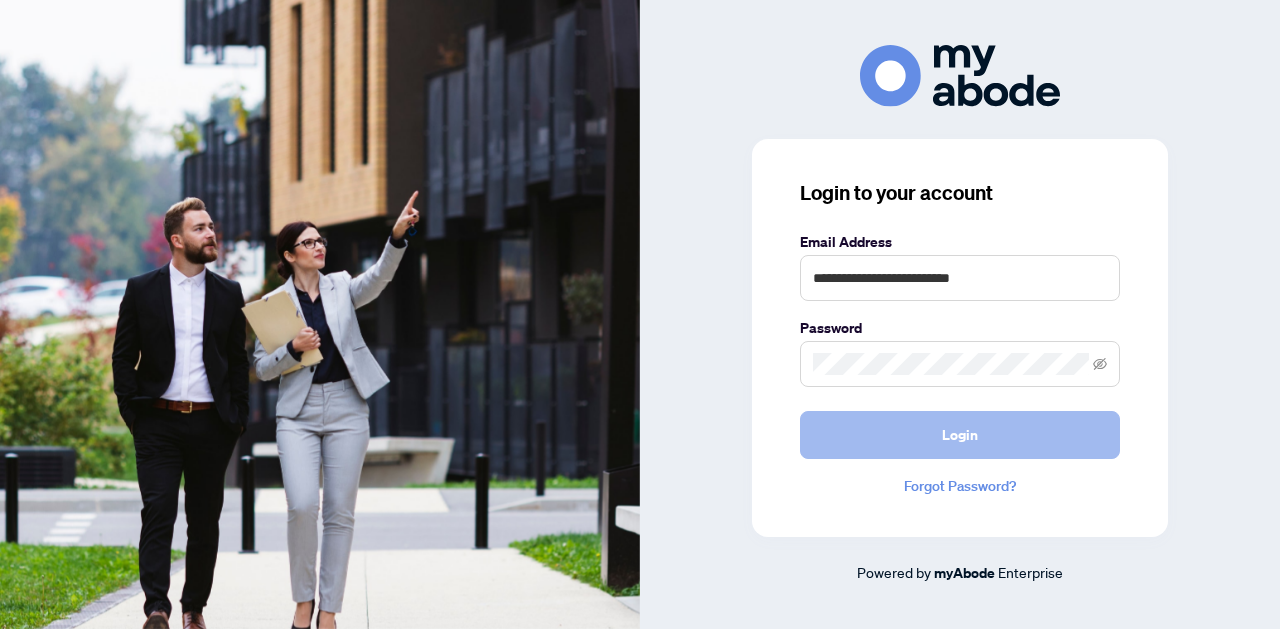 click on "Login" at bounding box center [960, 435] 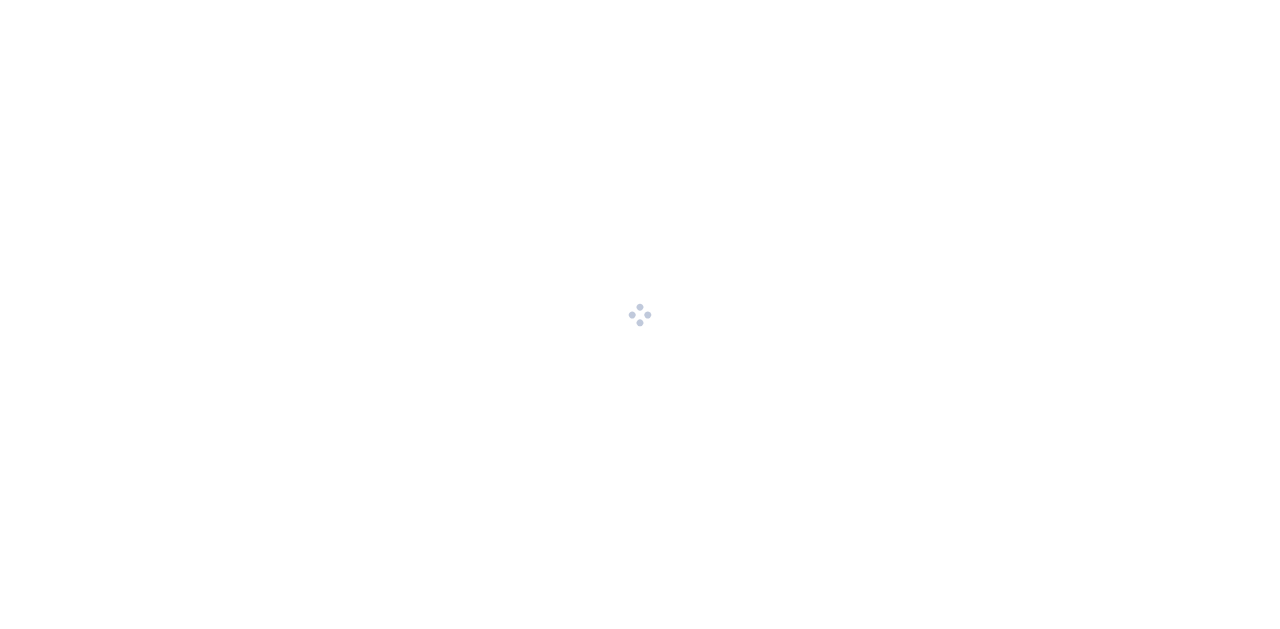 scroll, scrollTop: 0, scrollLeft: 0, axis: both 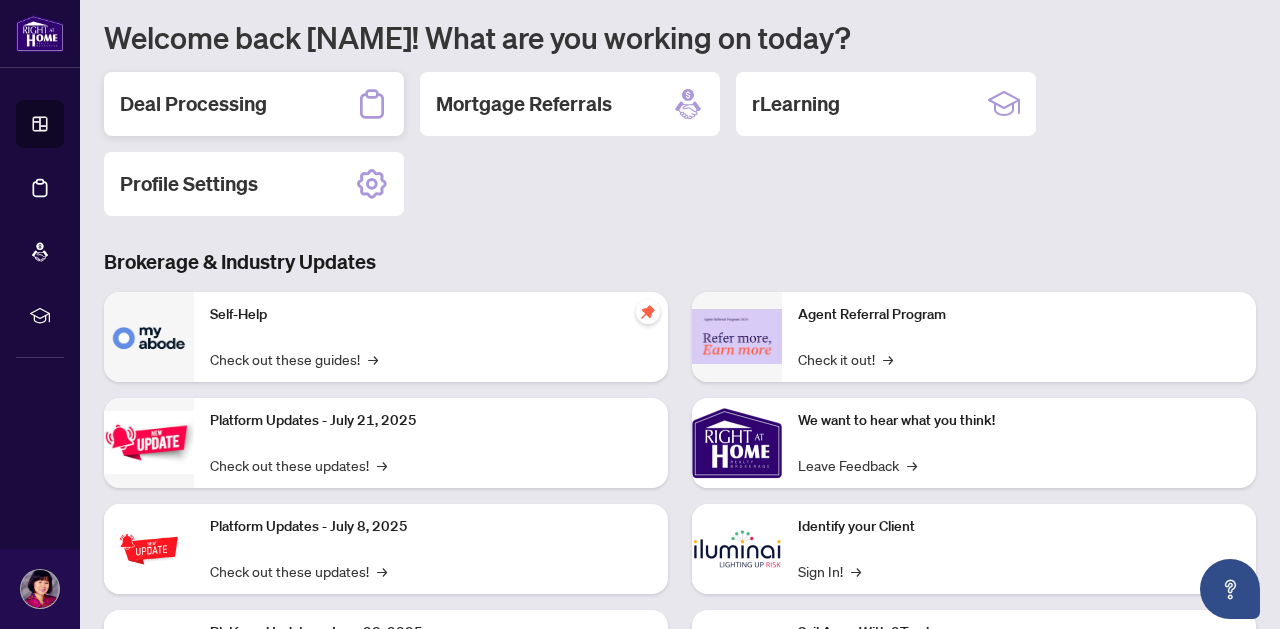 click on "Deal Processing" at bounding box center [193, 104] 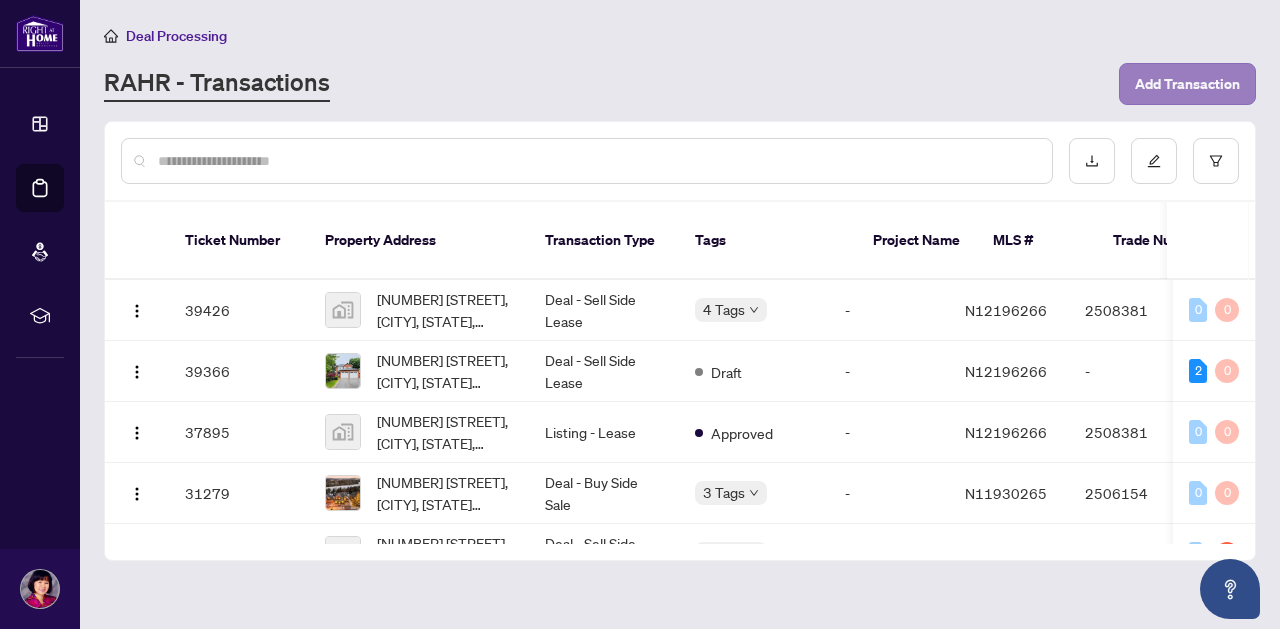 click on "Add Transaction" at bounding box center (1187, 84) 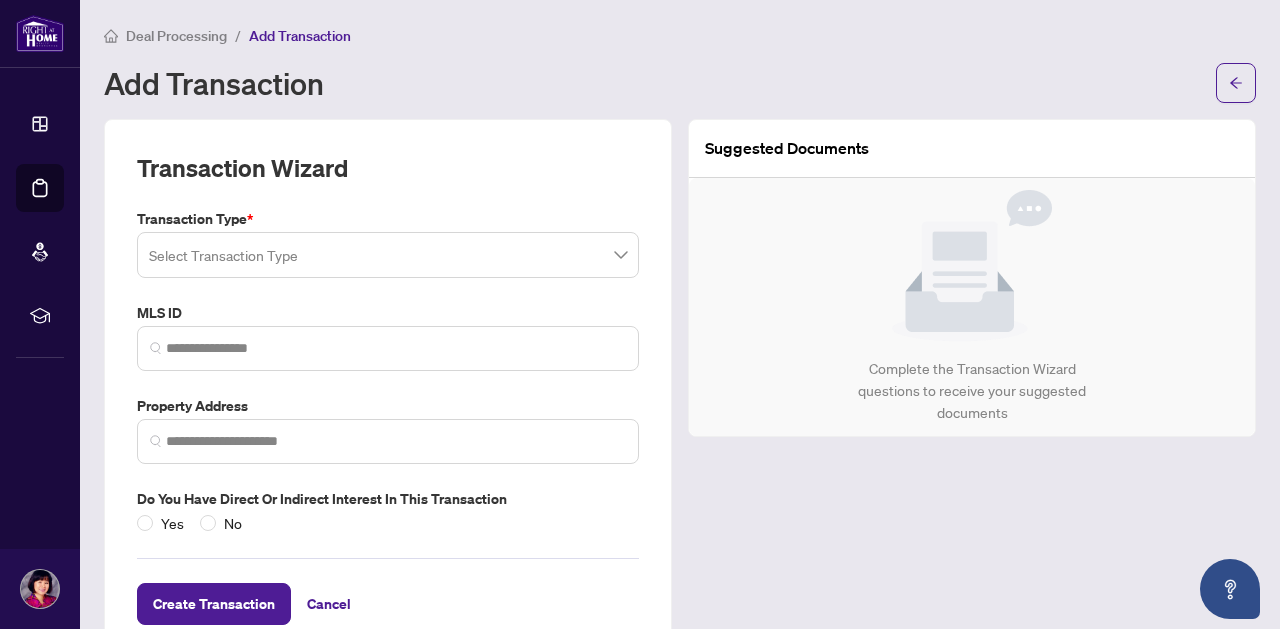 click at bounding box center (388, 255) 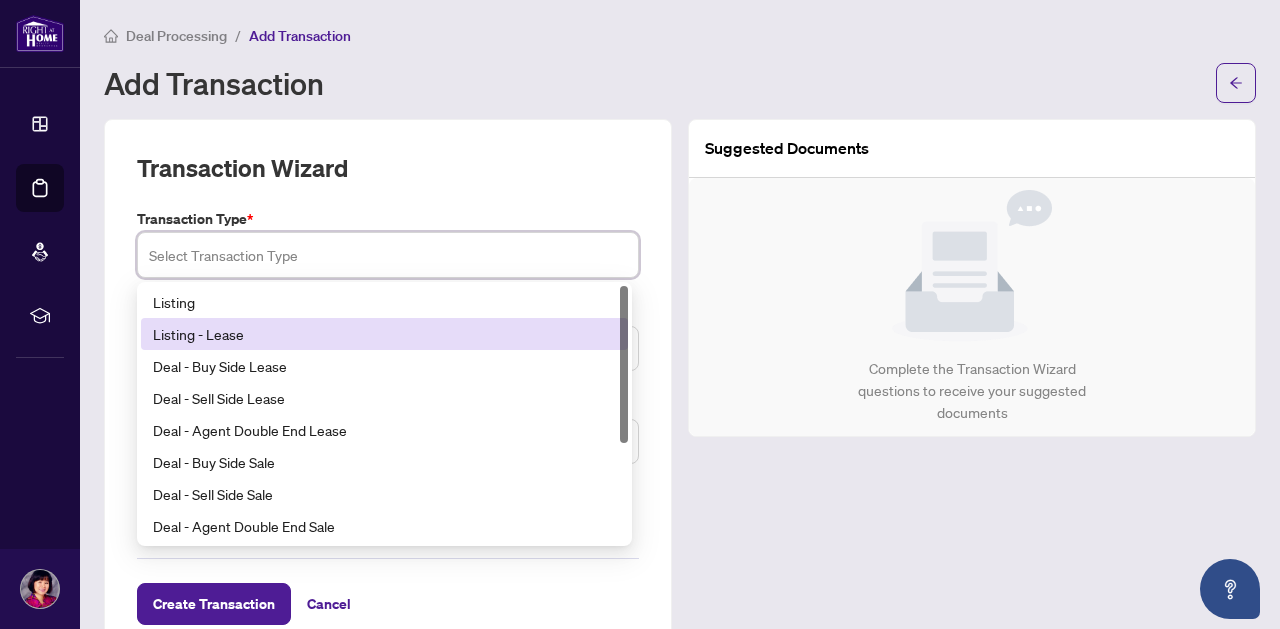 click on "Listing - Lease" at bounding box center [384, 334] 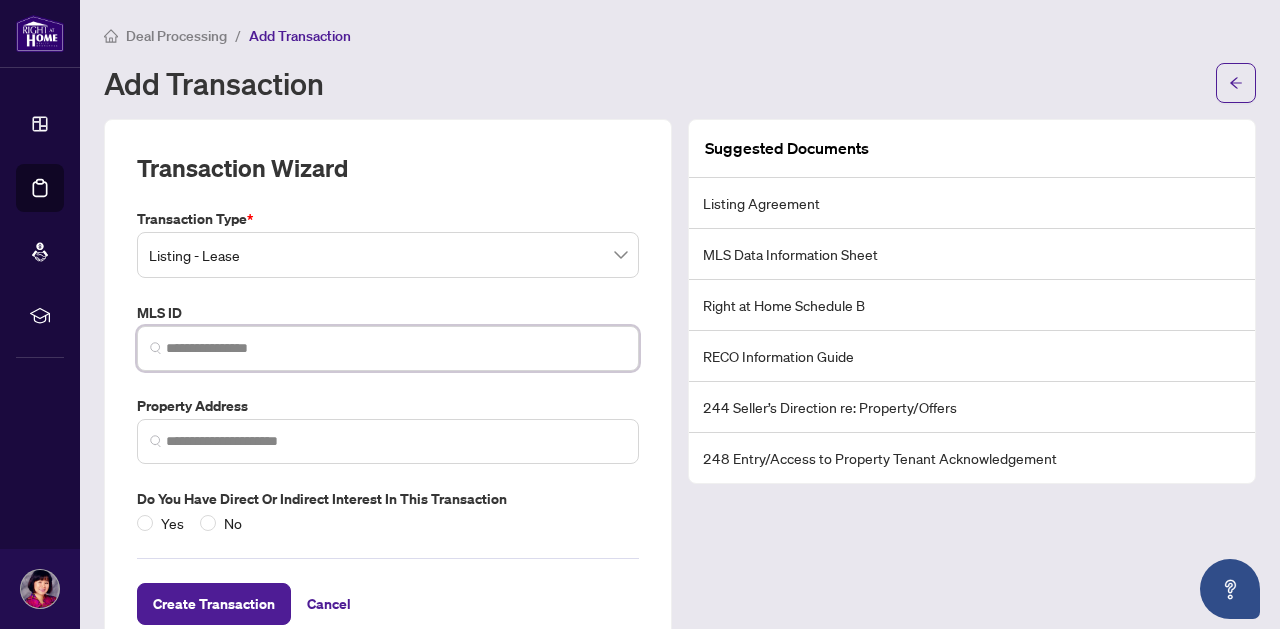 click at bounding box center (396, 348) 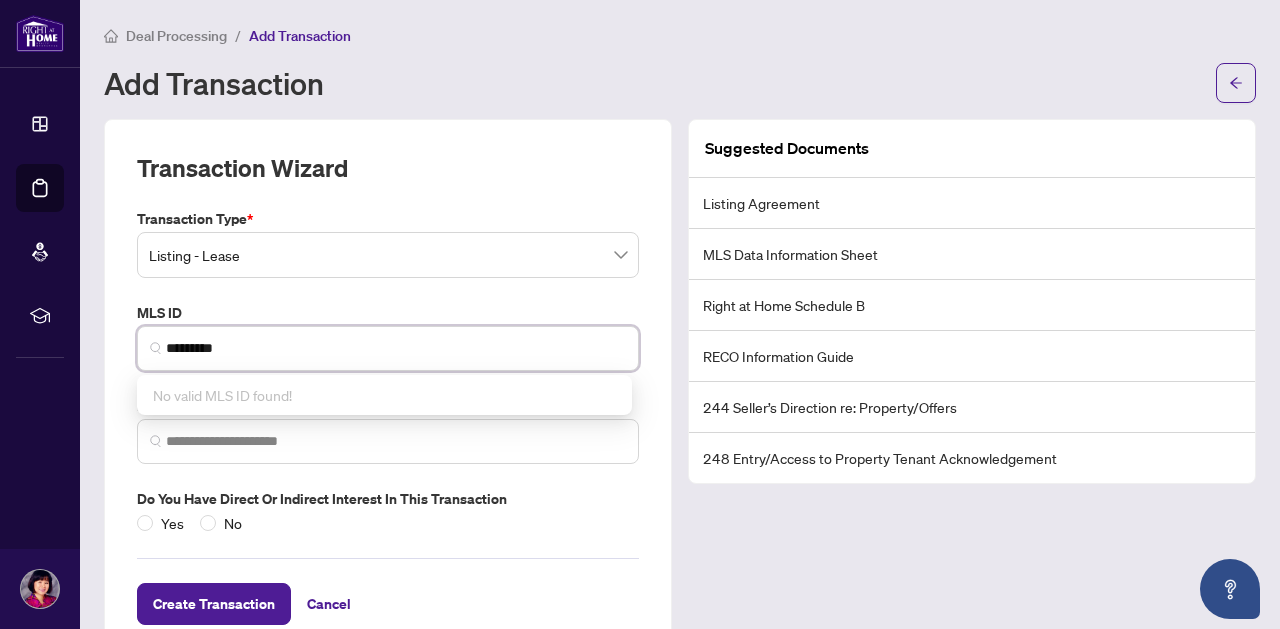 type on "*********" 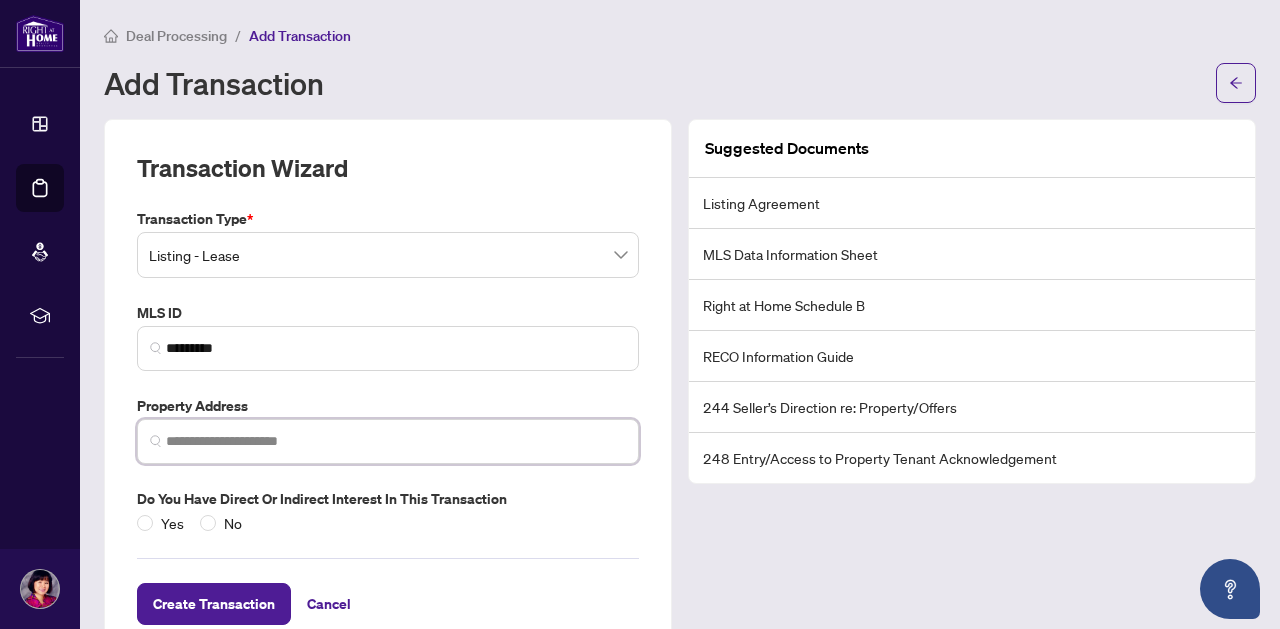 click at bounding box center [396, 441] 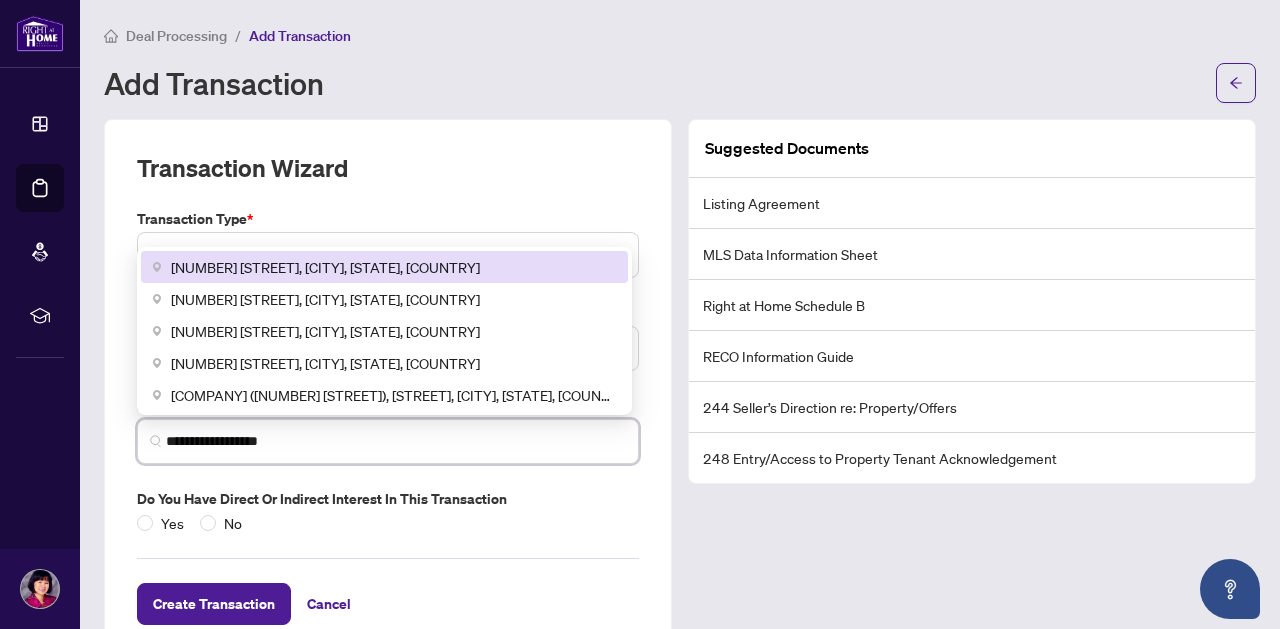 click on "403 Church Street, Toronto, ON, Canada" at bounding box center [384, 267] 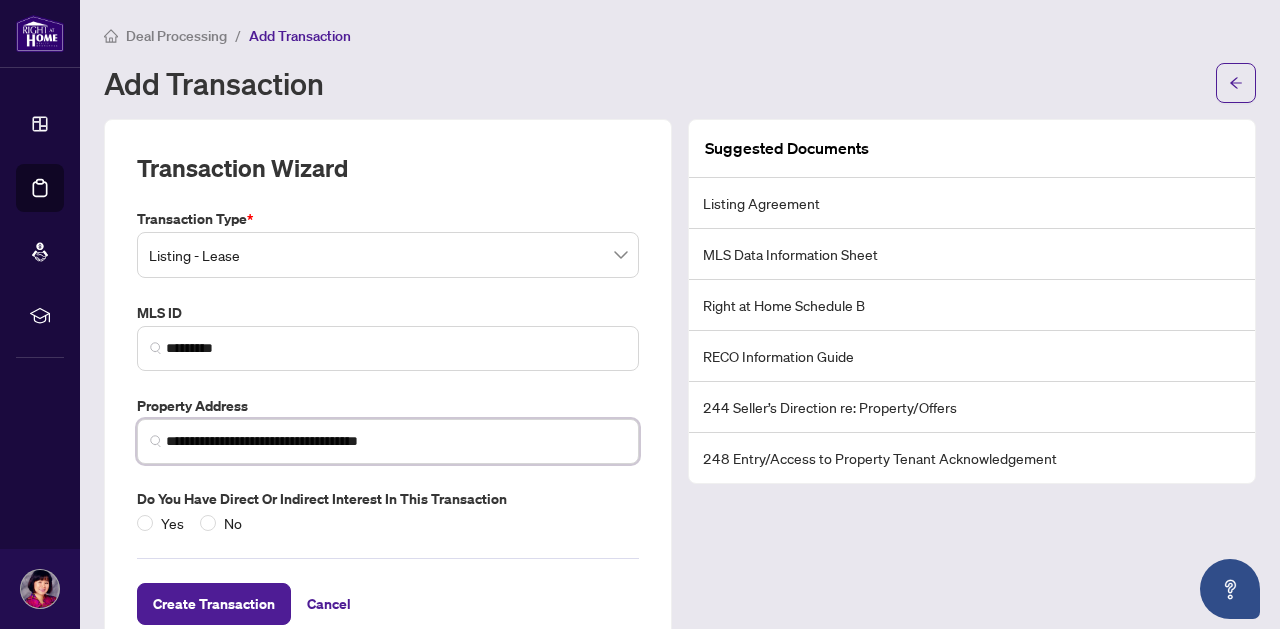 click on "**********" at bounding box center (396, 441) 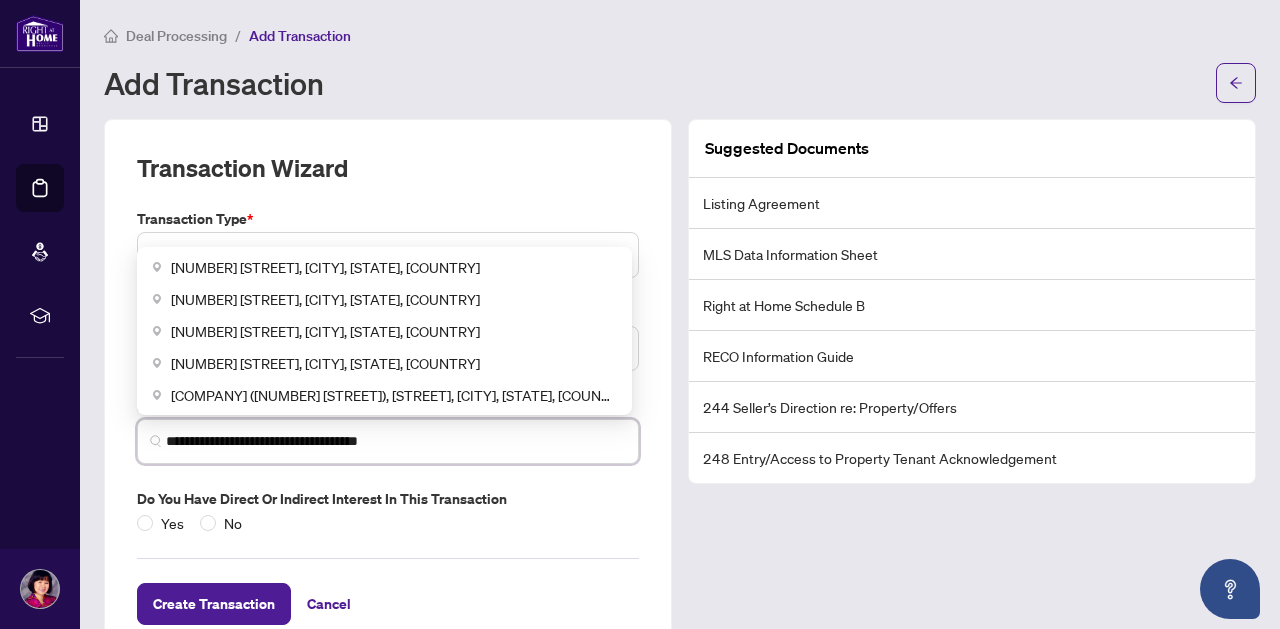 drag, startPoint x: 426, startPoint y: 437, endPoint x: 280, endPoint y: 441, distance: 146.05478 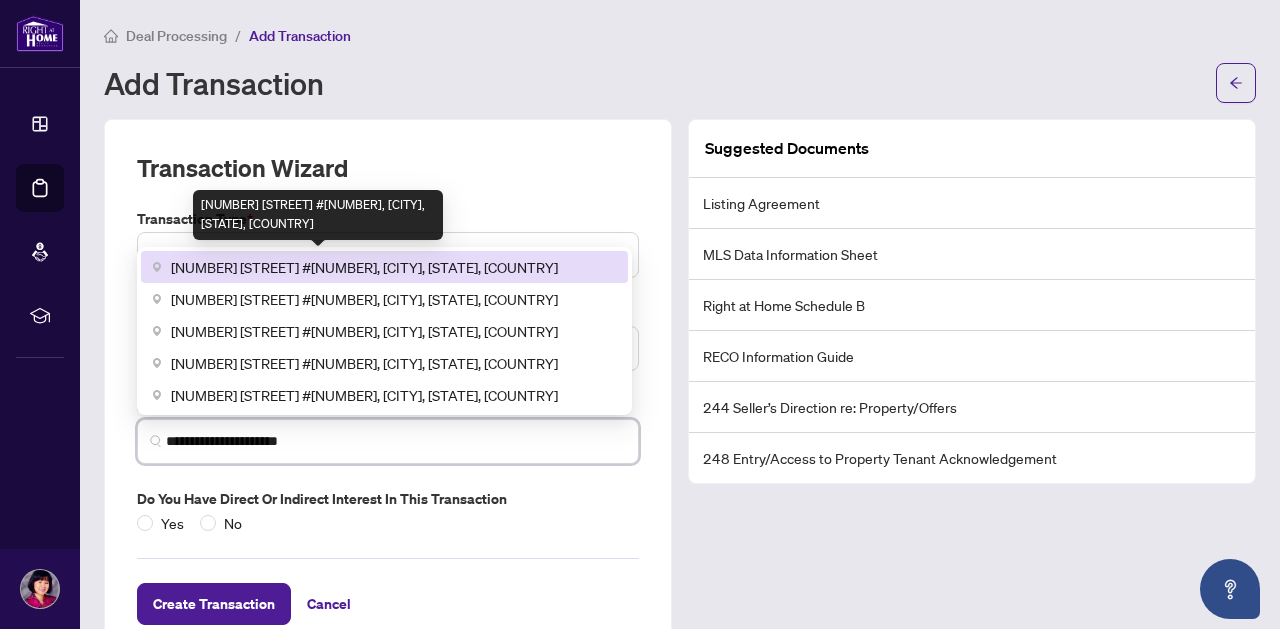 click on "403 Church Street #2006, Toronto, ON, Canada" at bounding box center [364, 267] 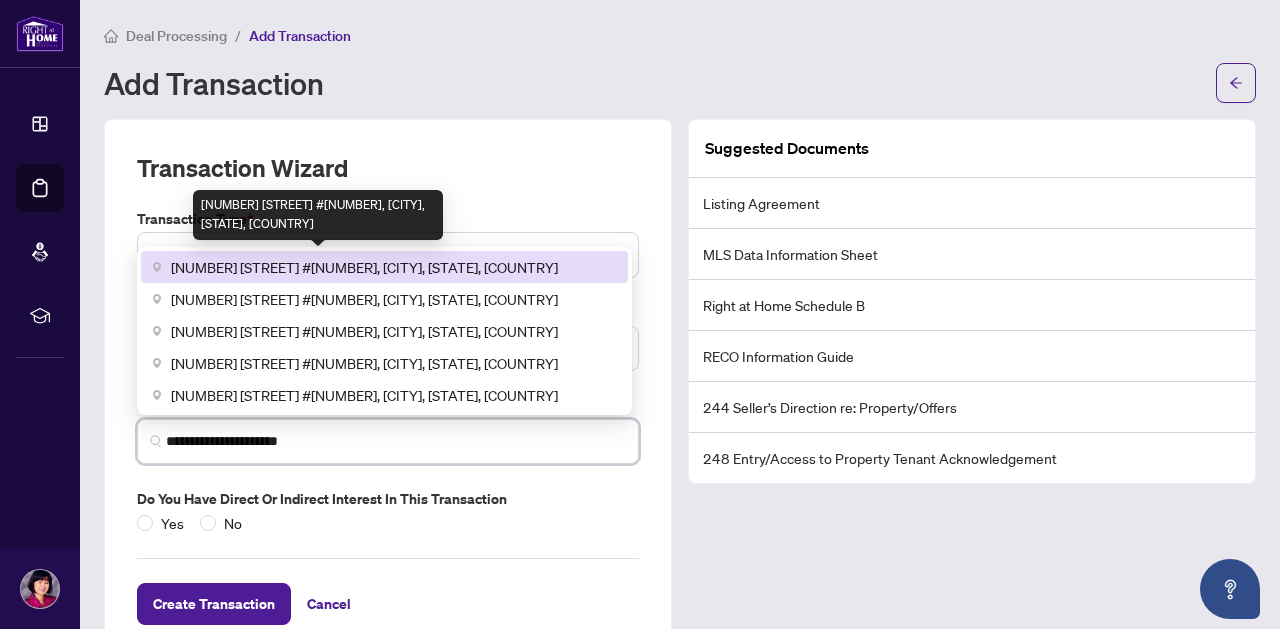 type on "**********" 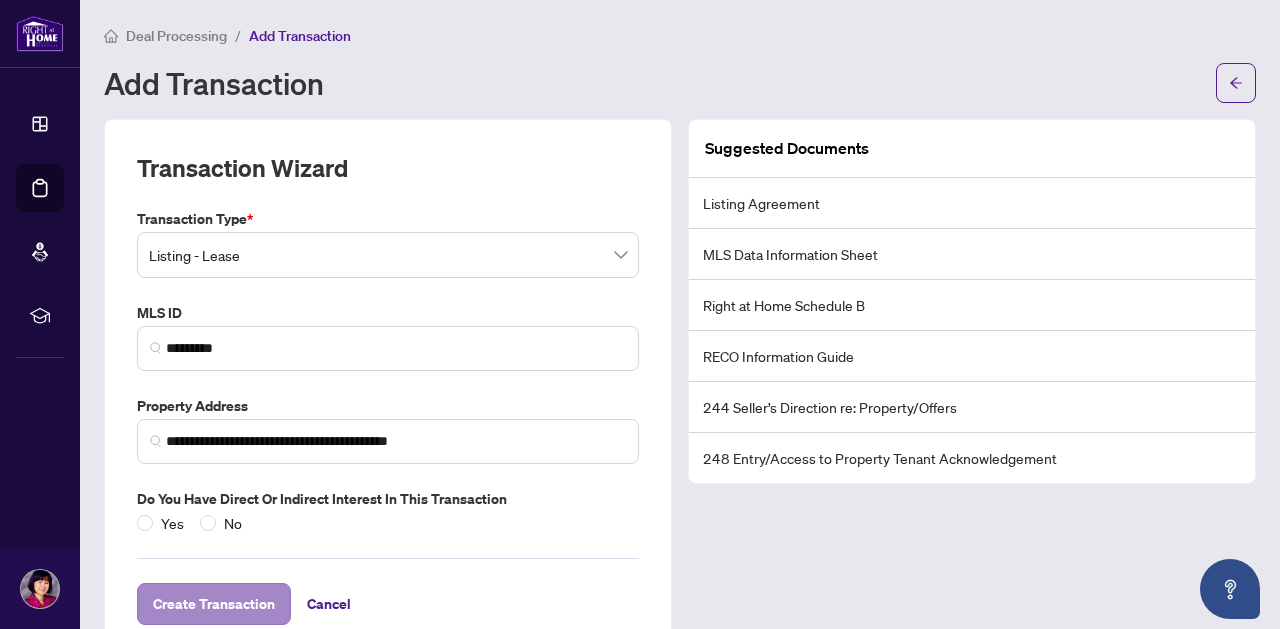 click on "Create Transaction" at bounding box center [214, 604] 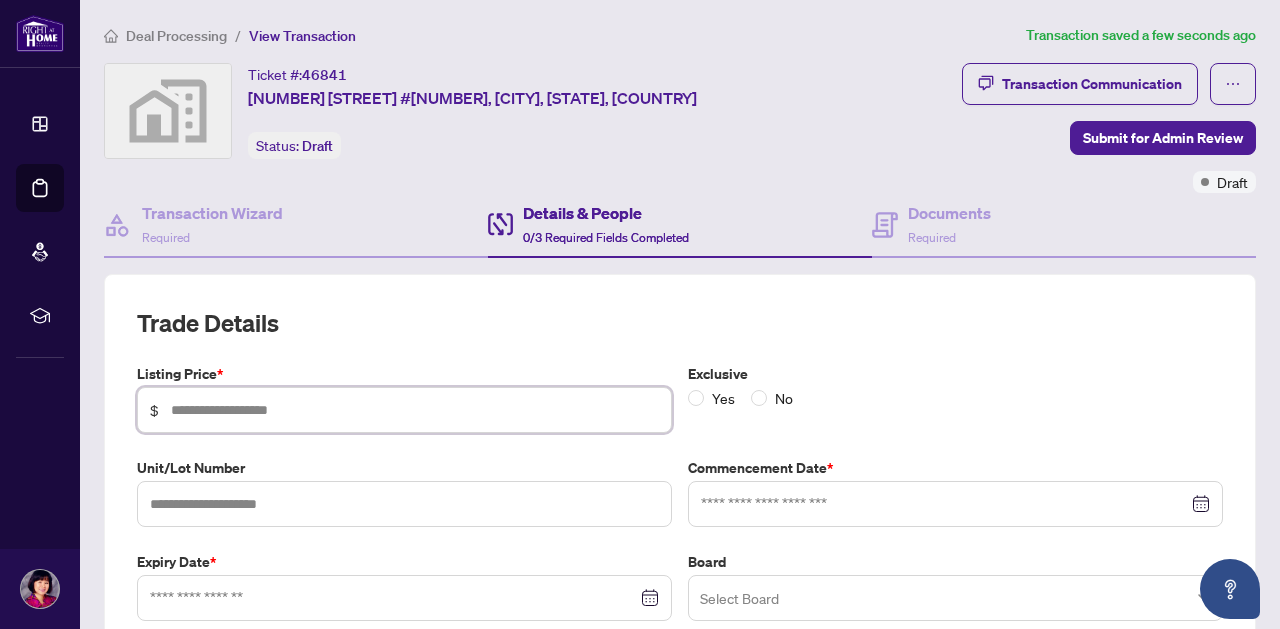 click at bounding box center (415, 410) 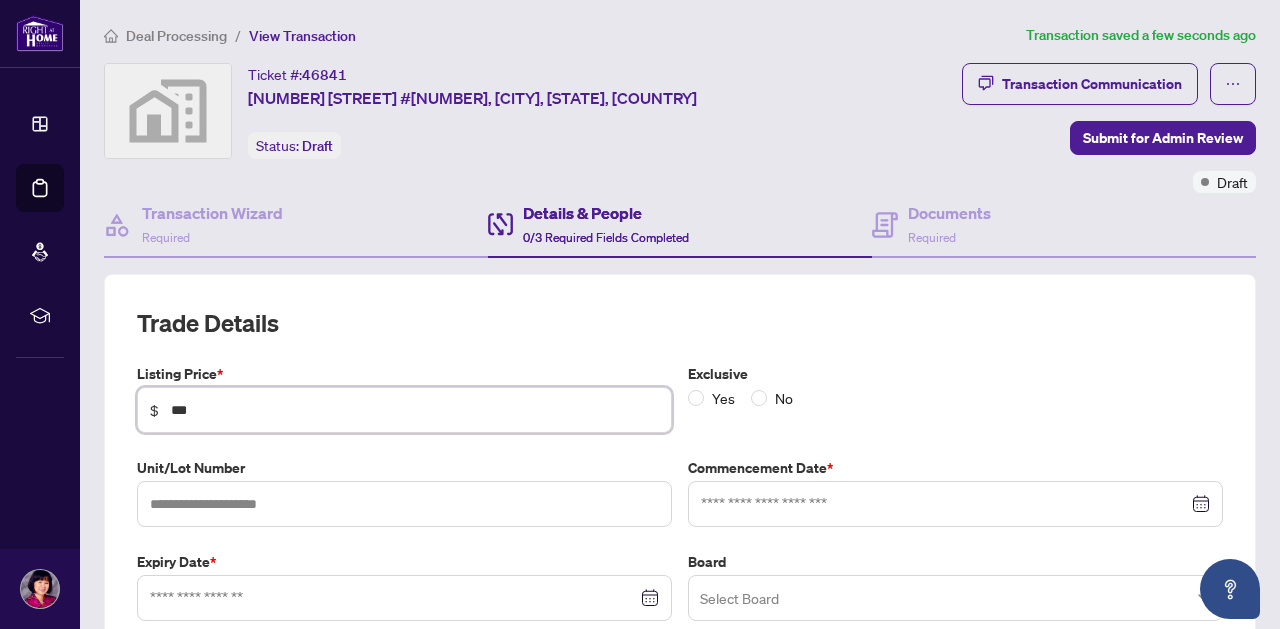 type on "*****" 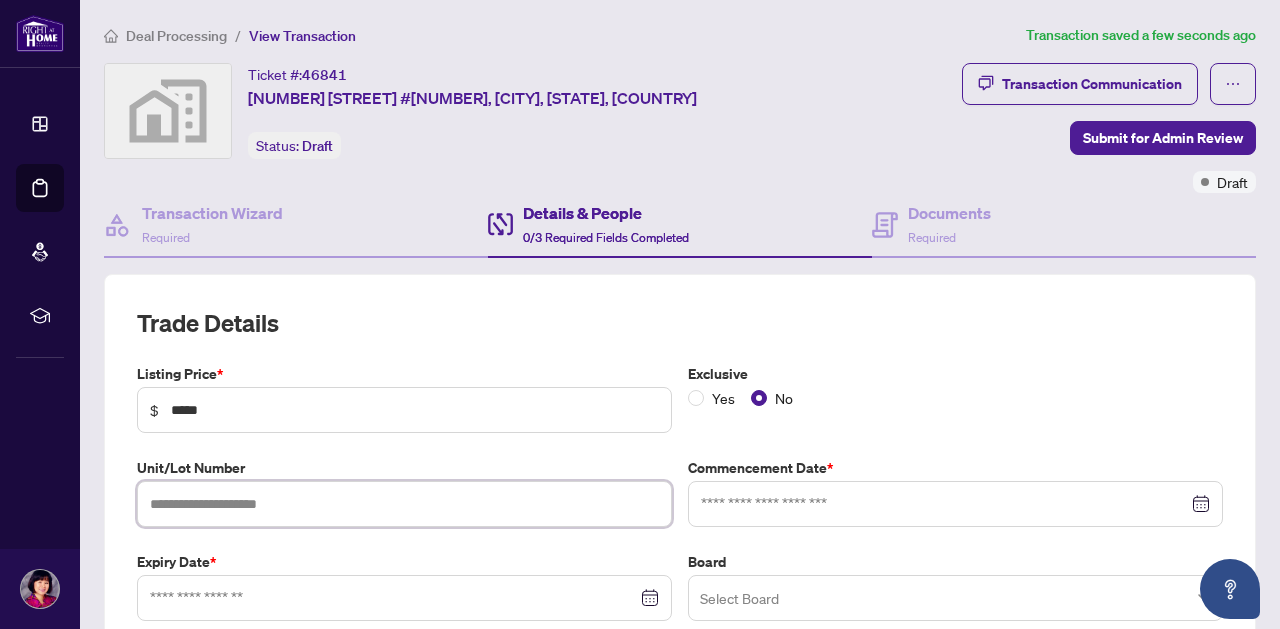 click at bounding box center [404, 504] 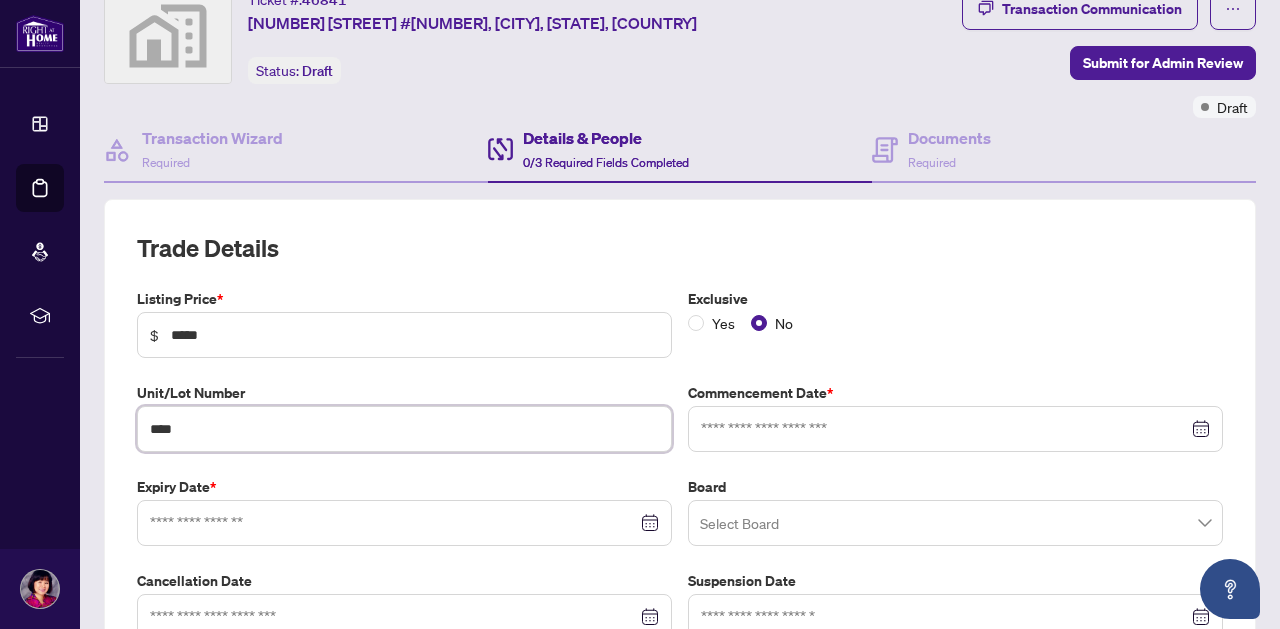 scroll, scrollTop: 96, scrollLeft: 0, axis: vertical 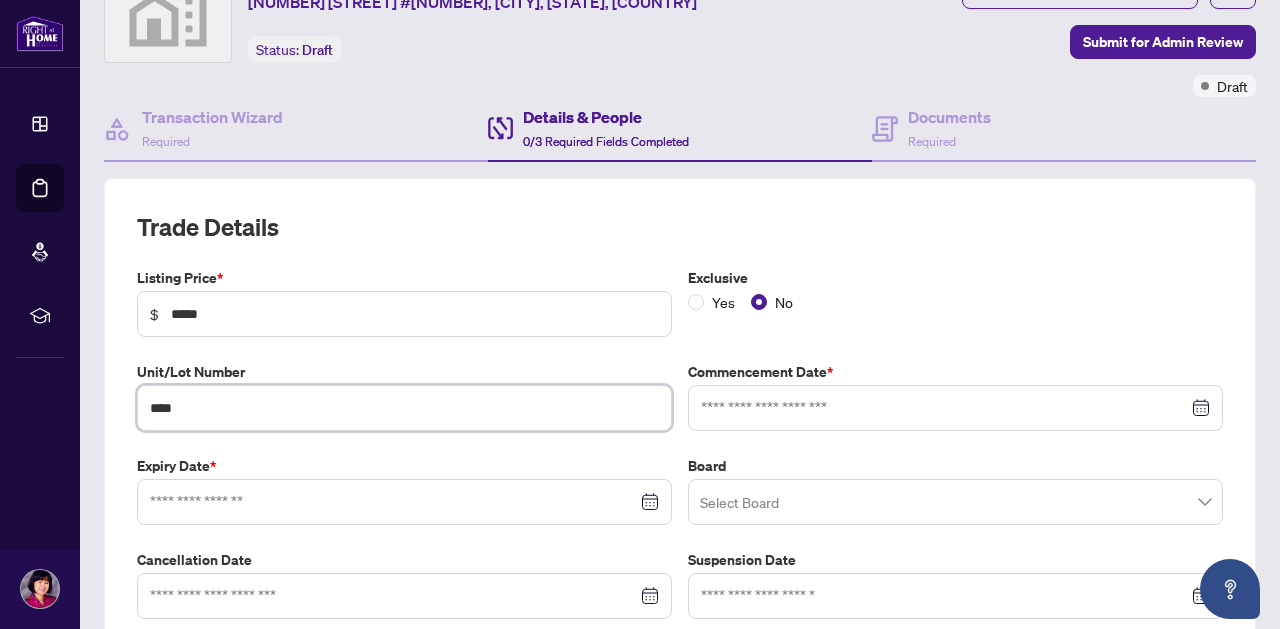 type on "****" 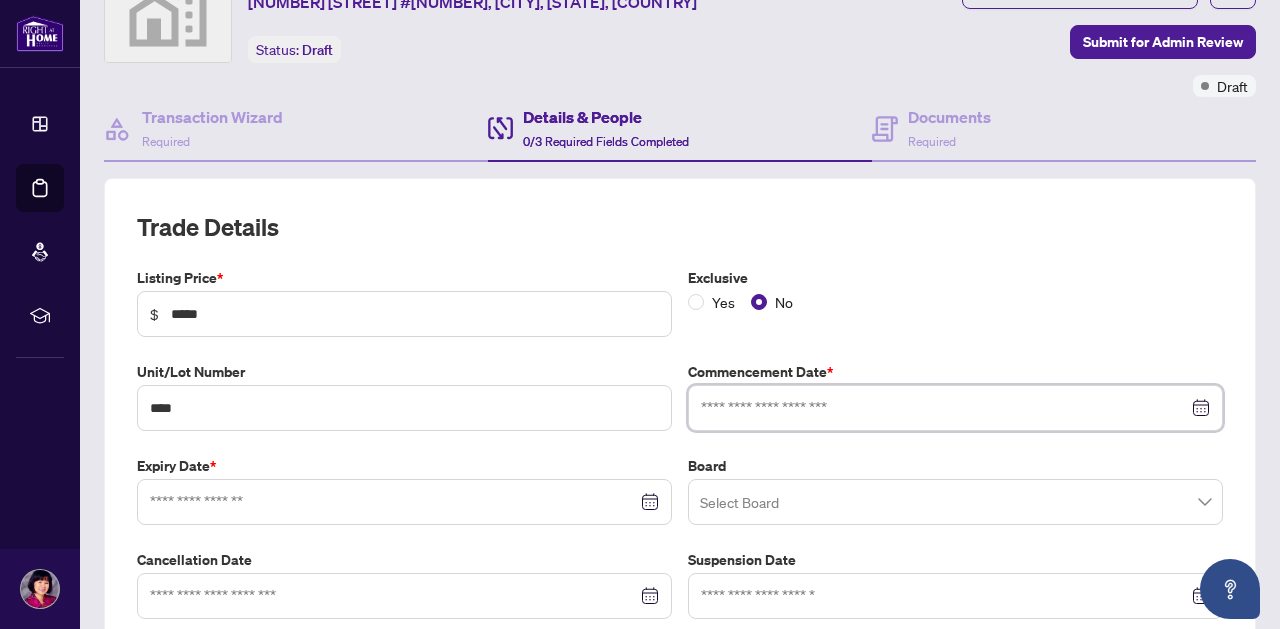 click at bounding box center (944, 408) 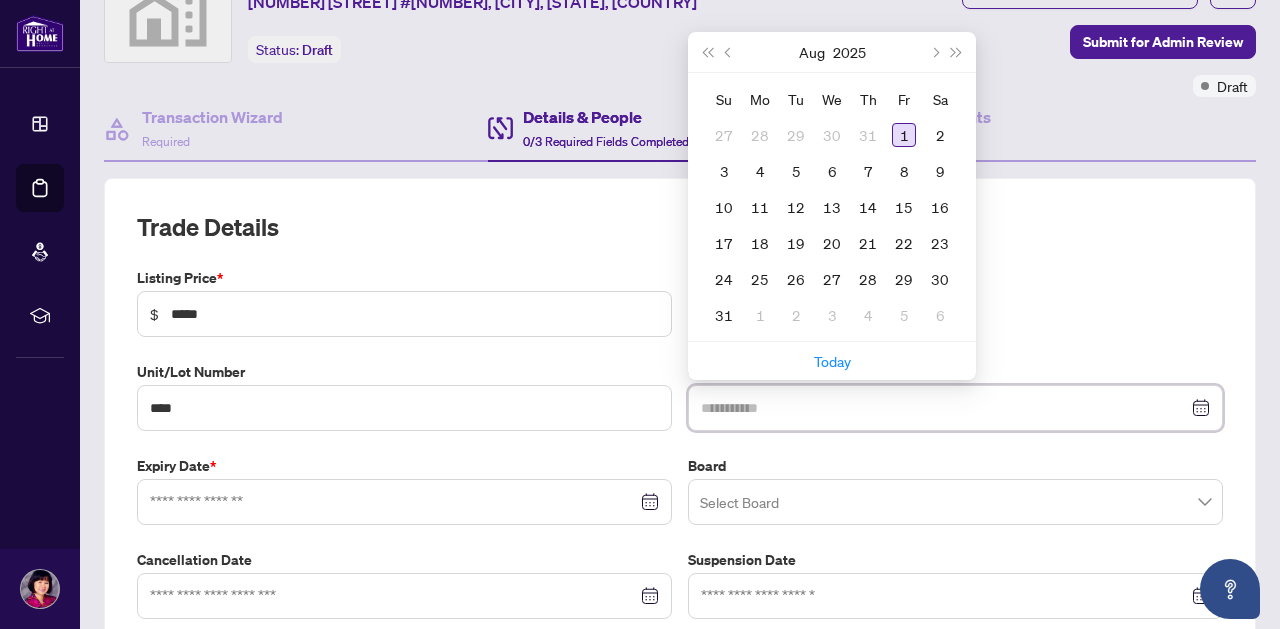 type on "**********" 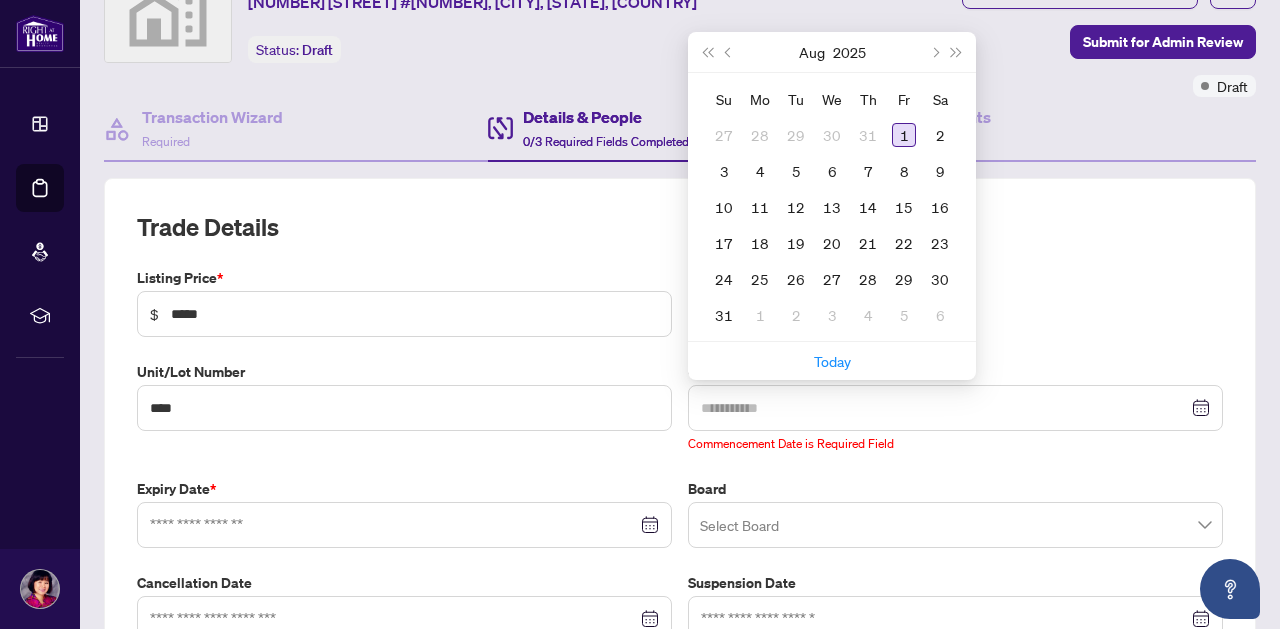 click on "1" at bounding box center [904, 135] 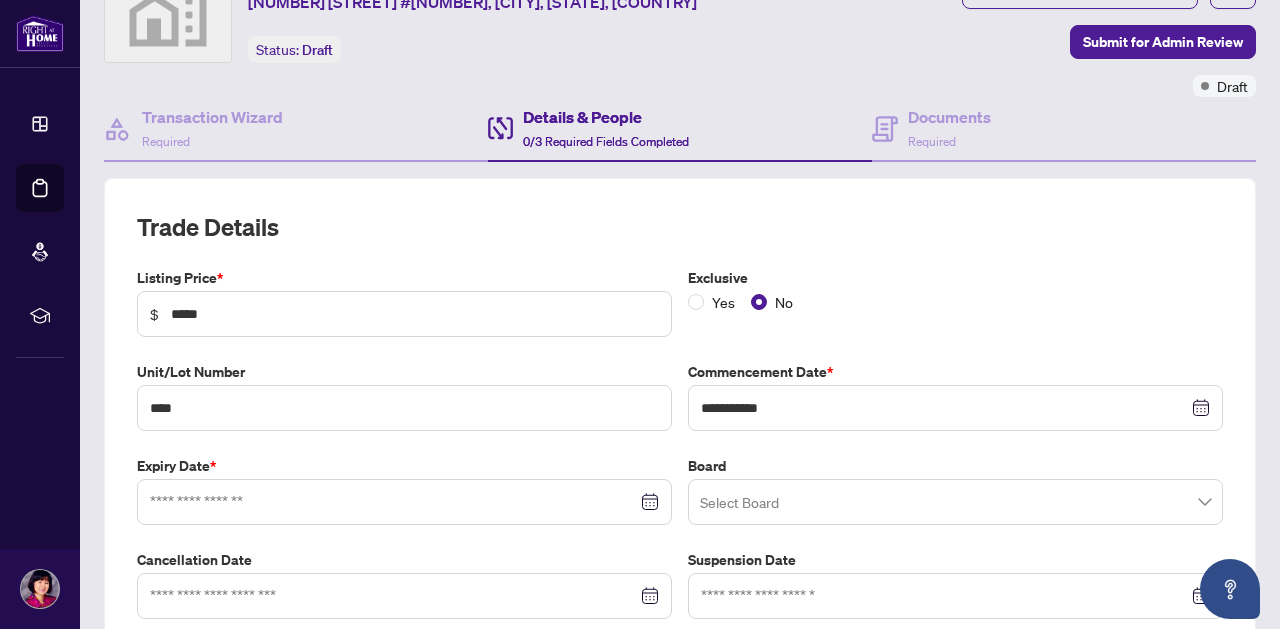 click at bounding box center [404, 502] 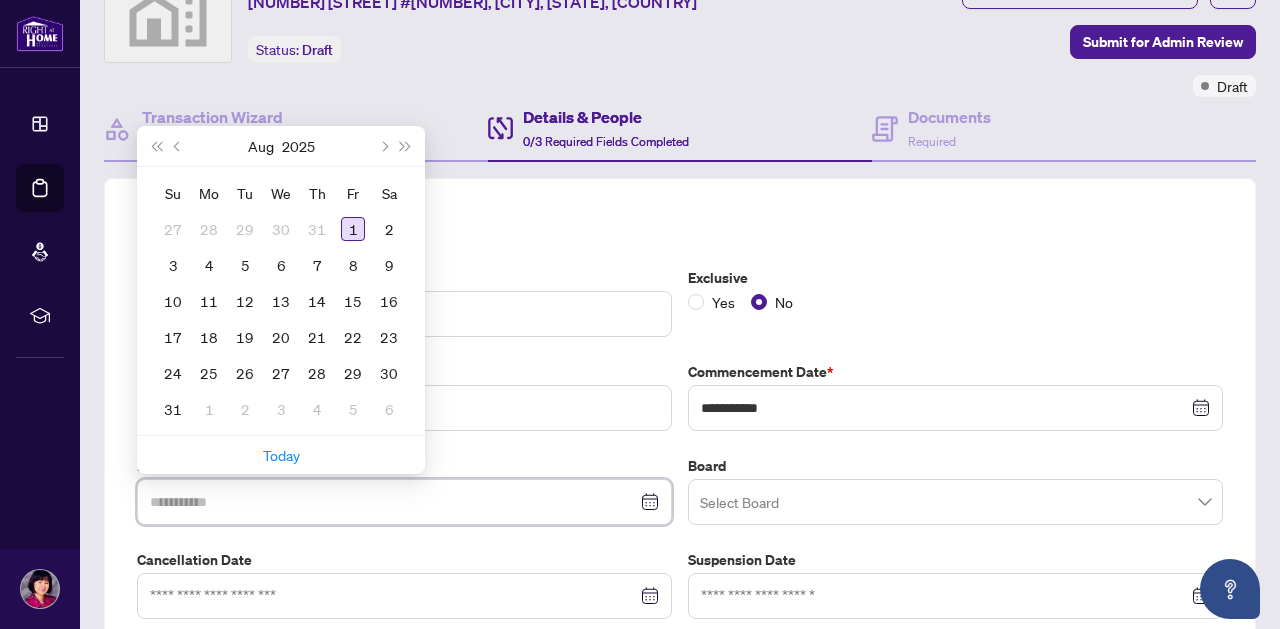 type on "**********" 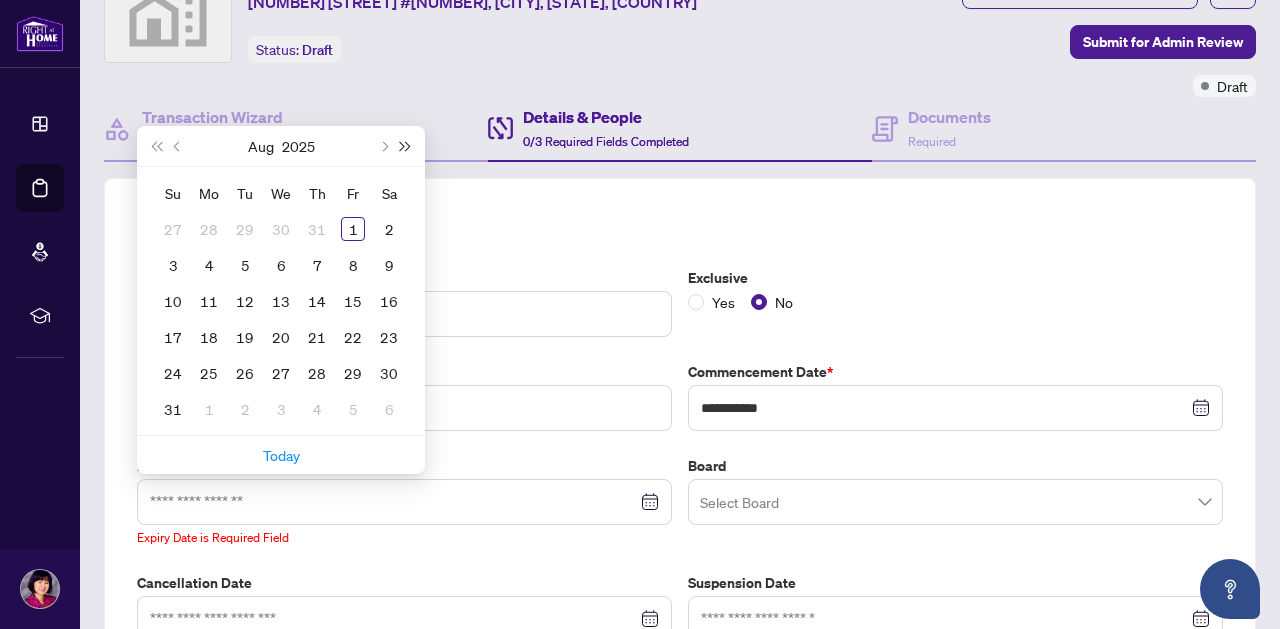click at bounding box center (406, 146) 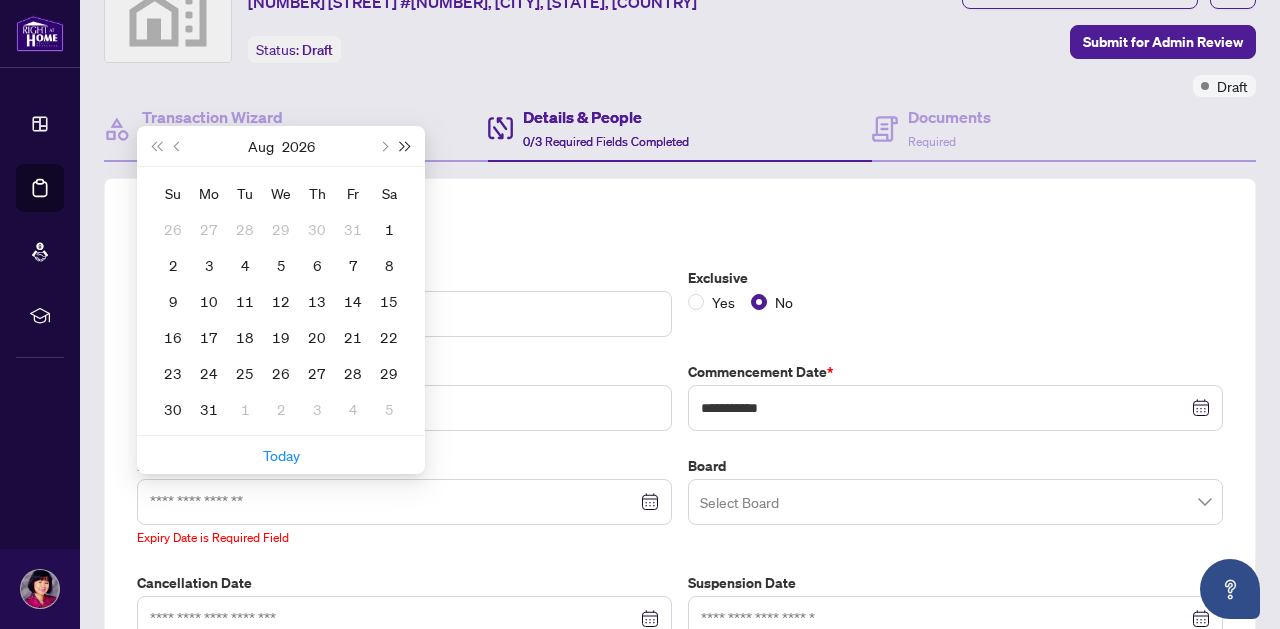 click at bounding box center (406, 146) 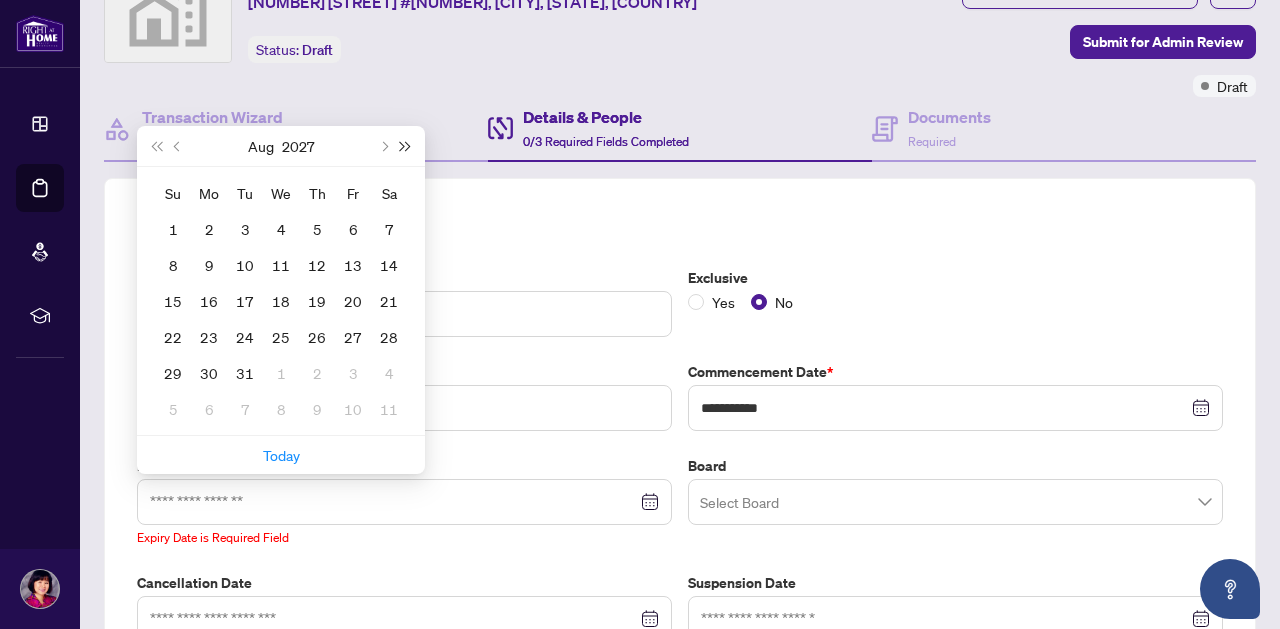 click at bounding box center (406, 146) 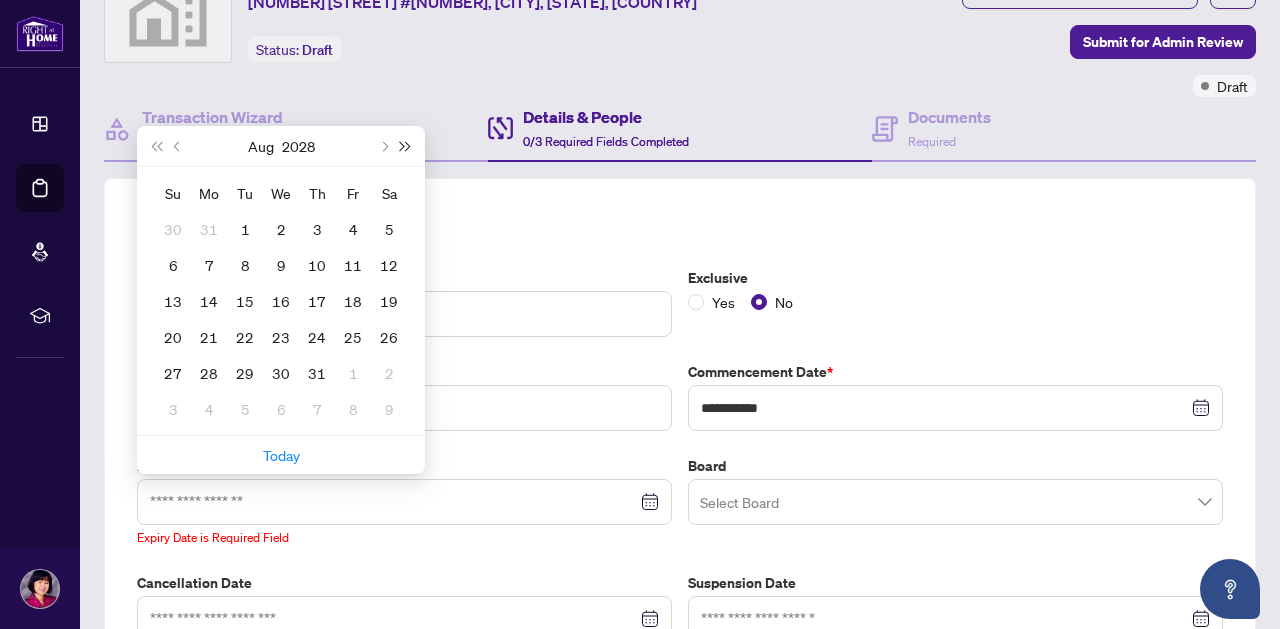 click at bounding box center [406, 146] 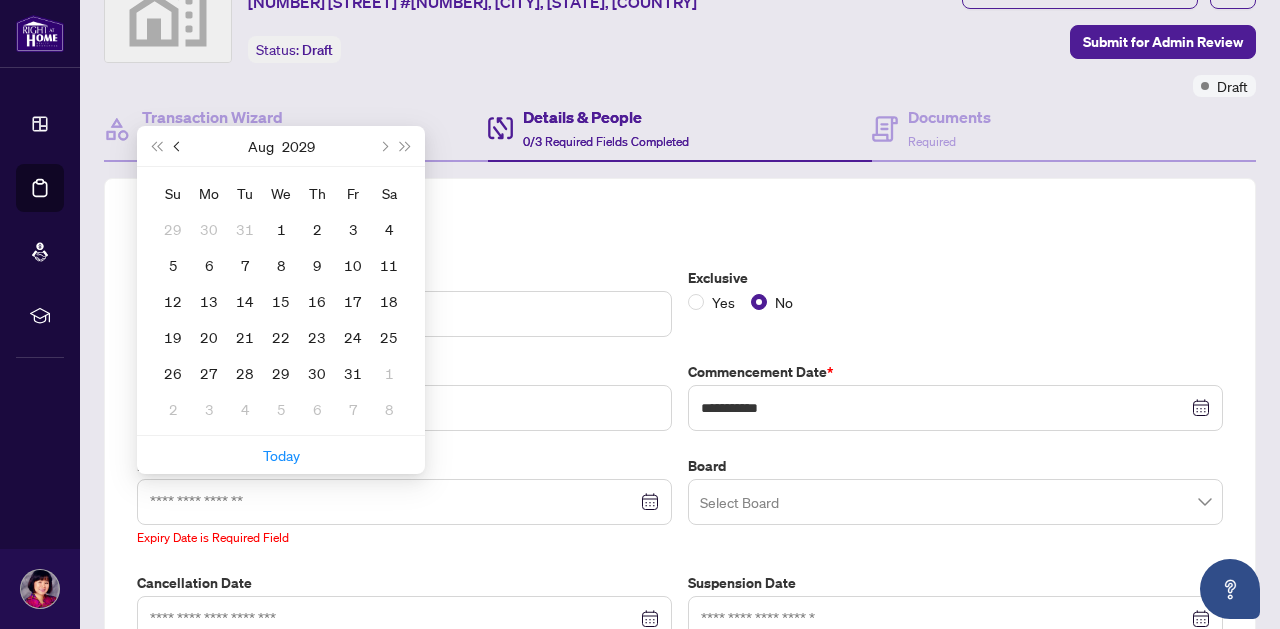 click at bounding box center [178, 146] 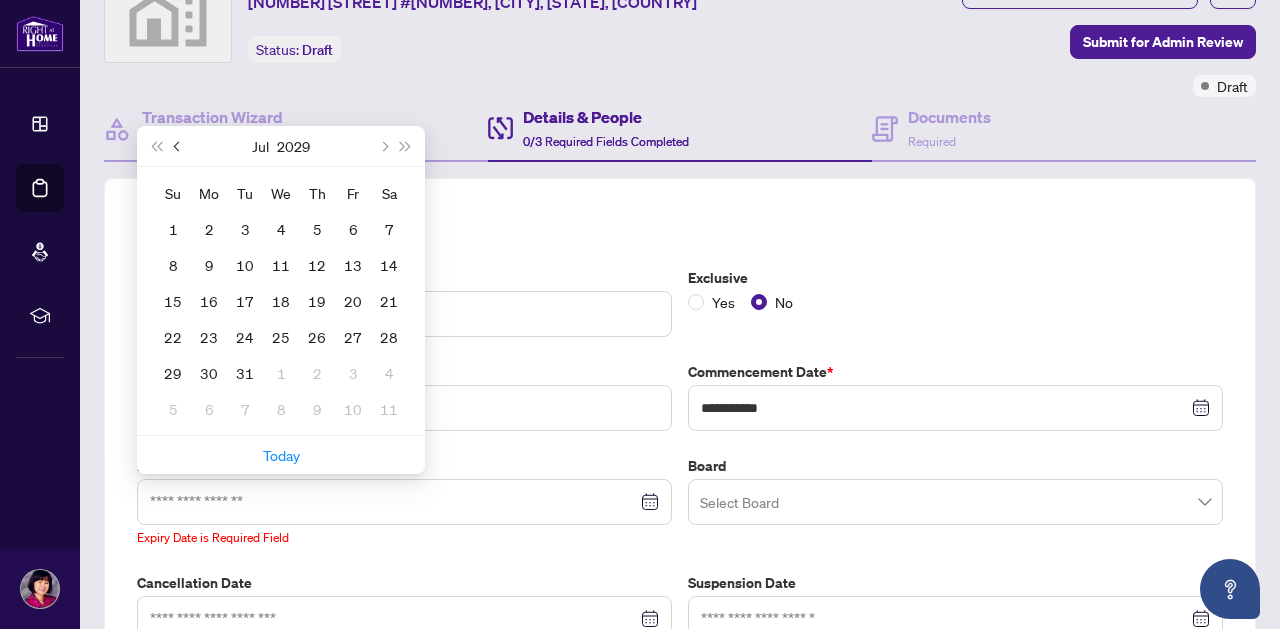 click at bounding box center [179, 146] 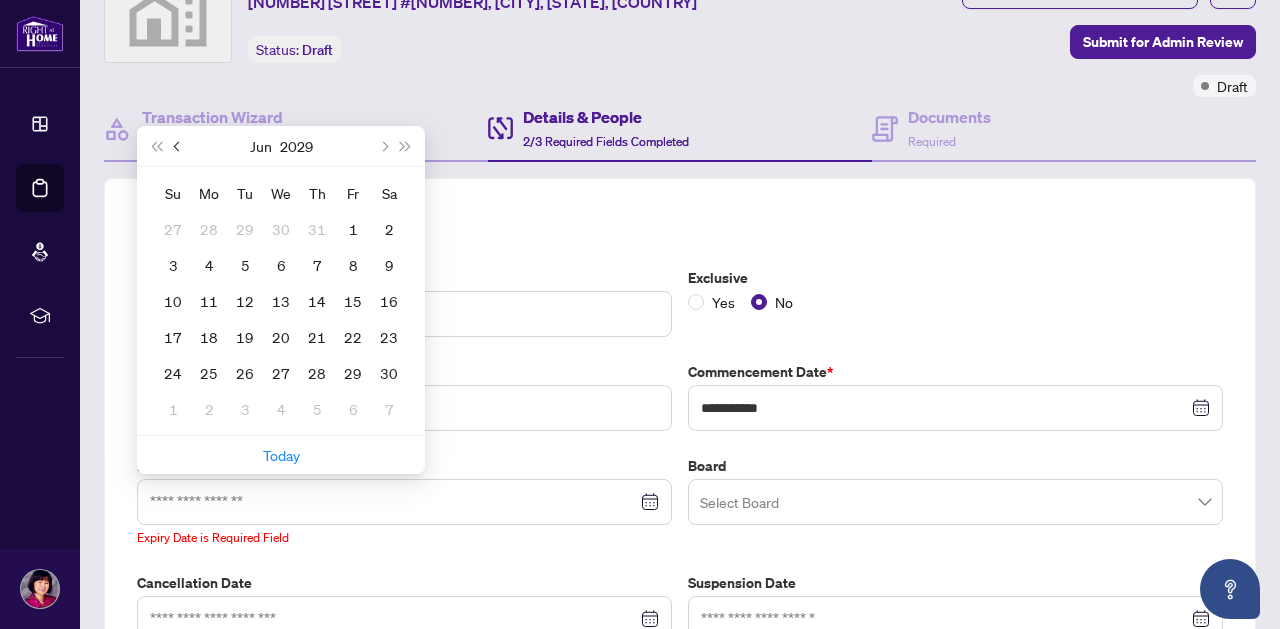 click at bounding box center [179, 146] 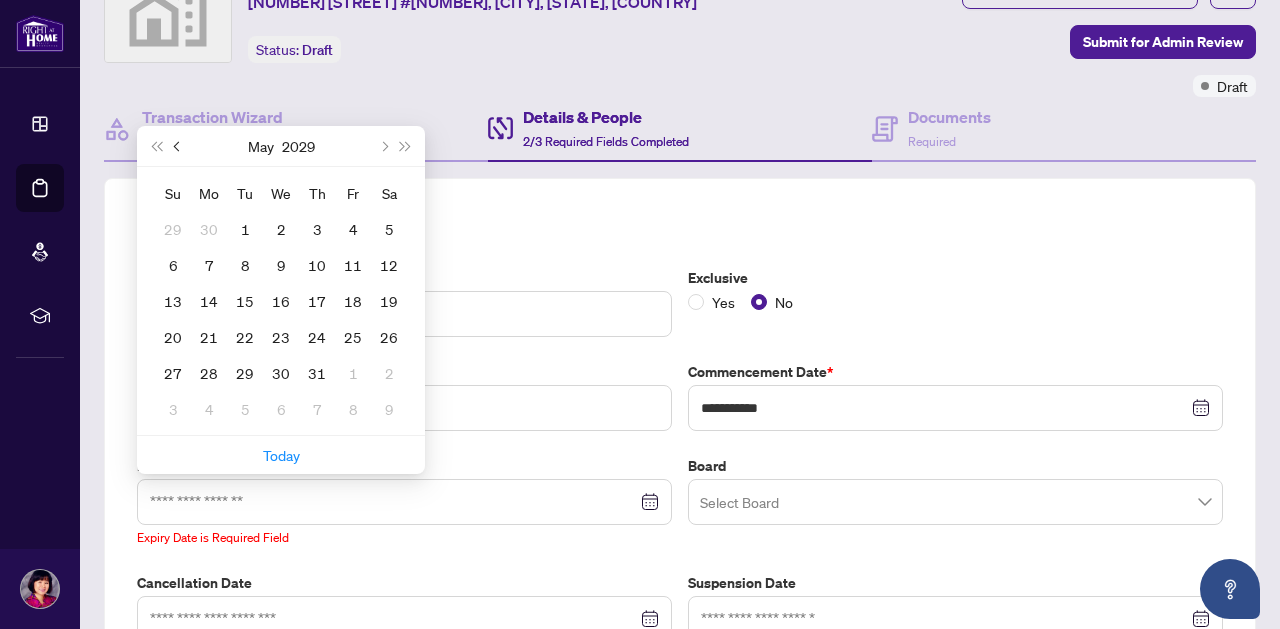 click at bounding box center [179, 146] 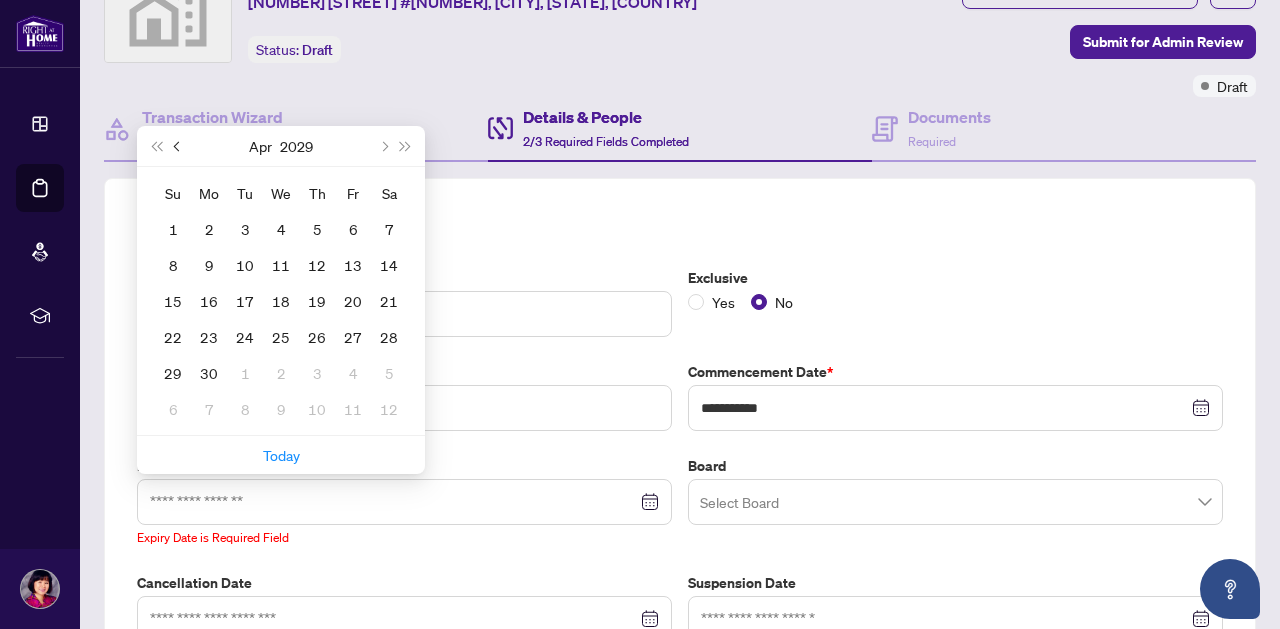 click at bounding box center (179, 146) 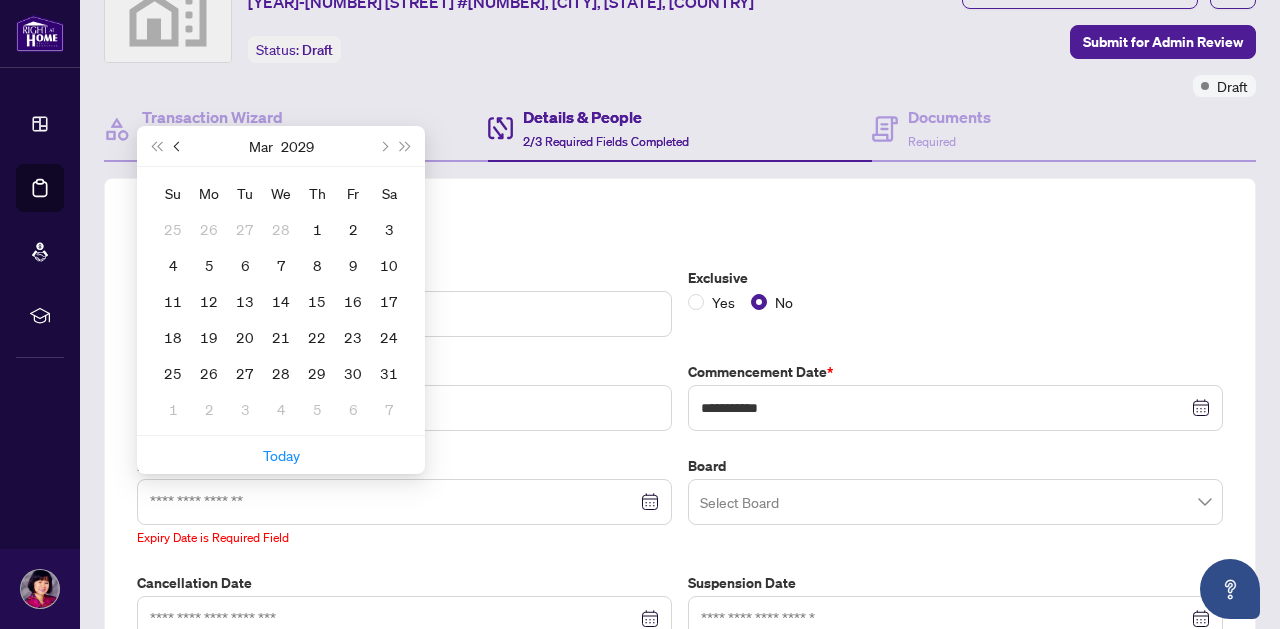 click at bounding box center (179, 146) 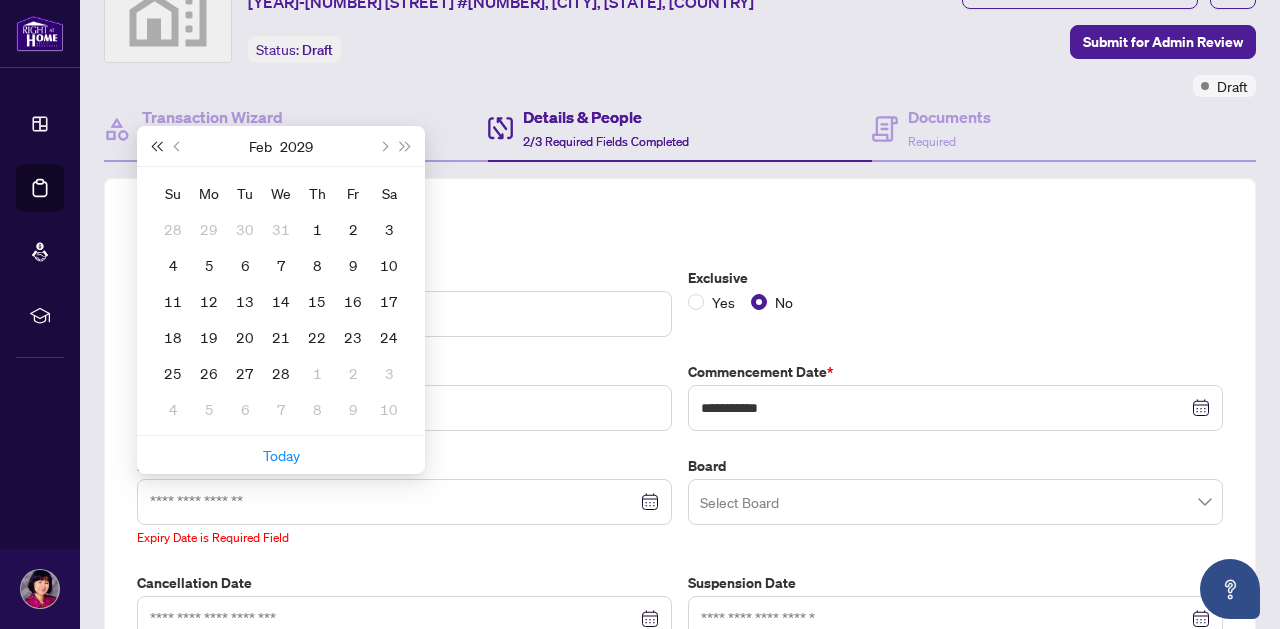 click at bounding box center [156, 146] 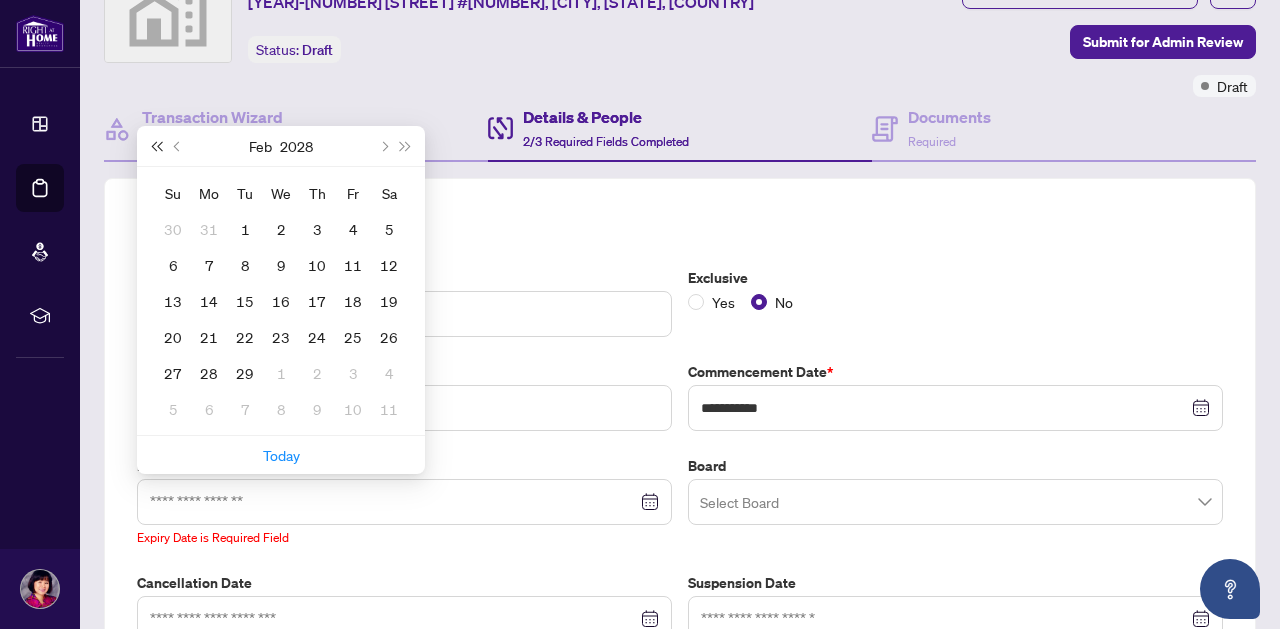 click at bounding box center (156, 146) 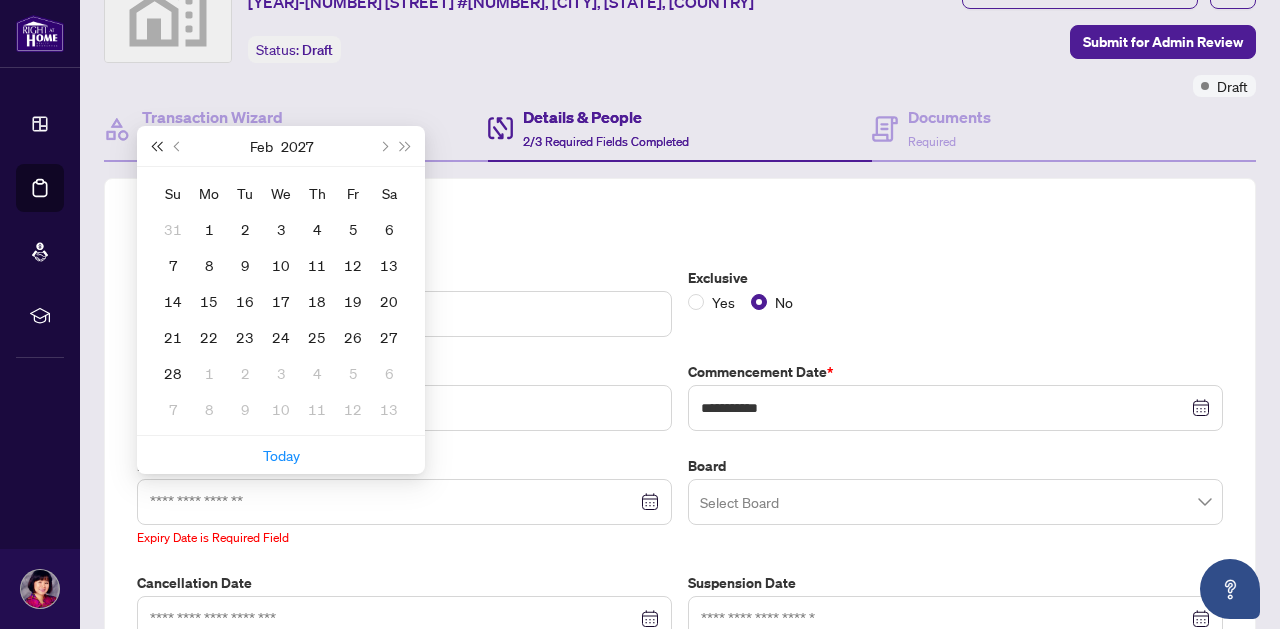 click at bounding box center [156, 146] 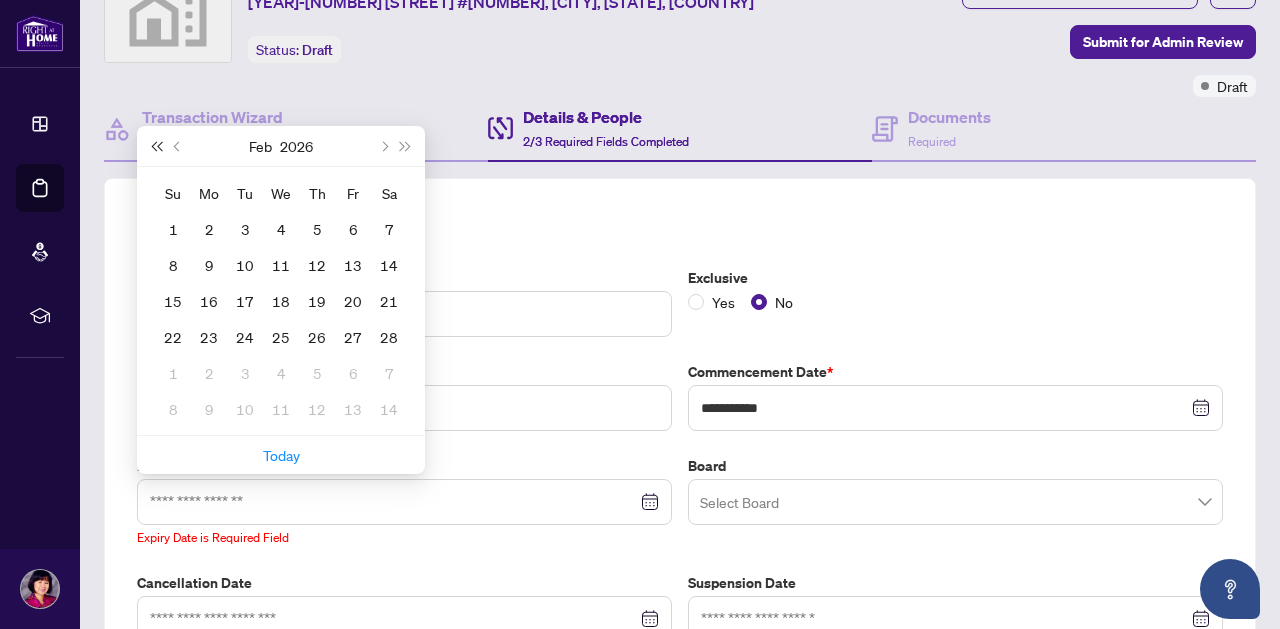 click at bounding box center (156, 146) 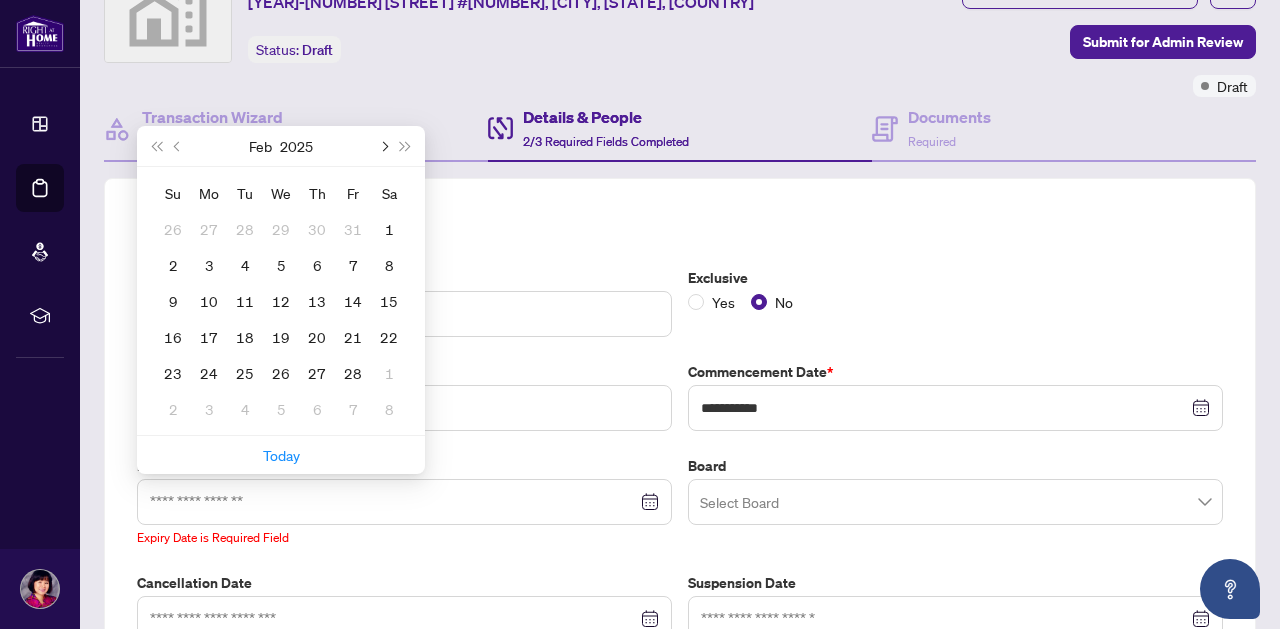 click at bounding box center (383, 146) 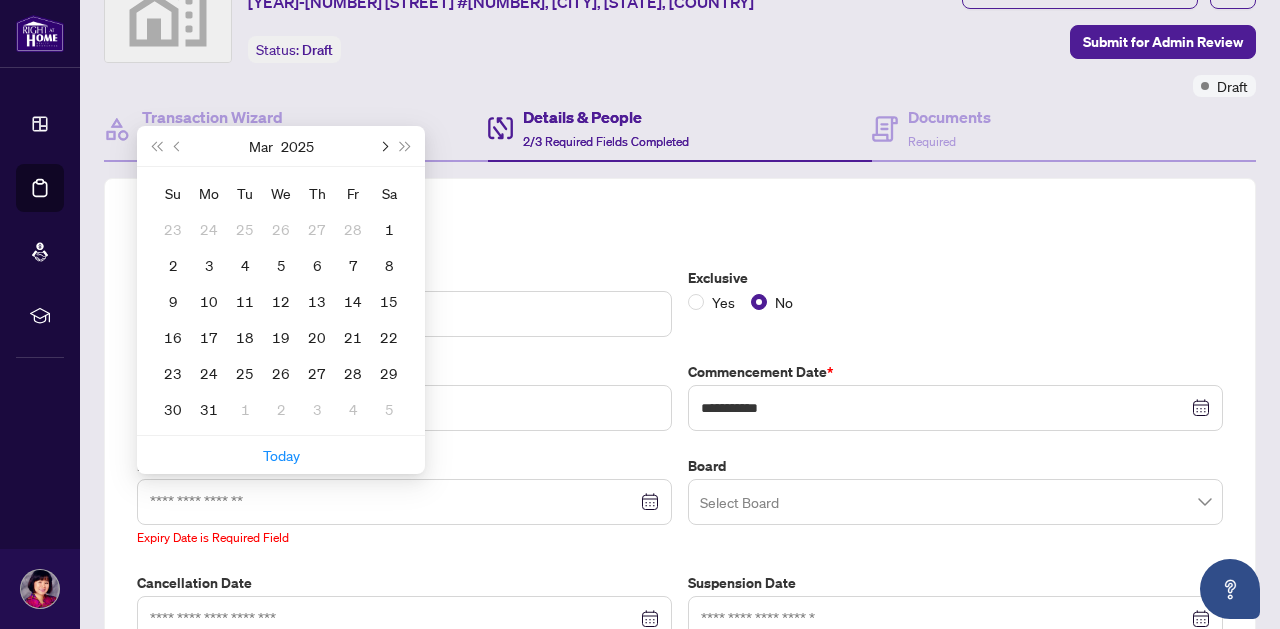 click at bounding box center [383, 146] 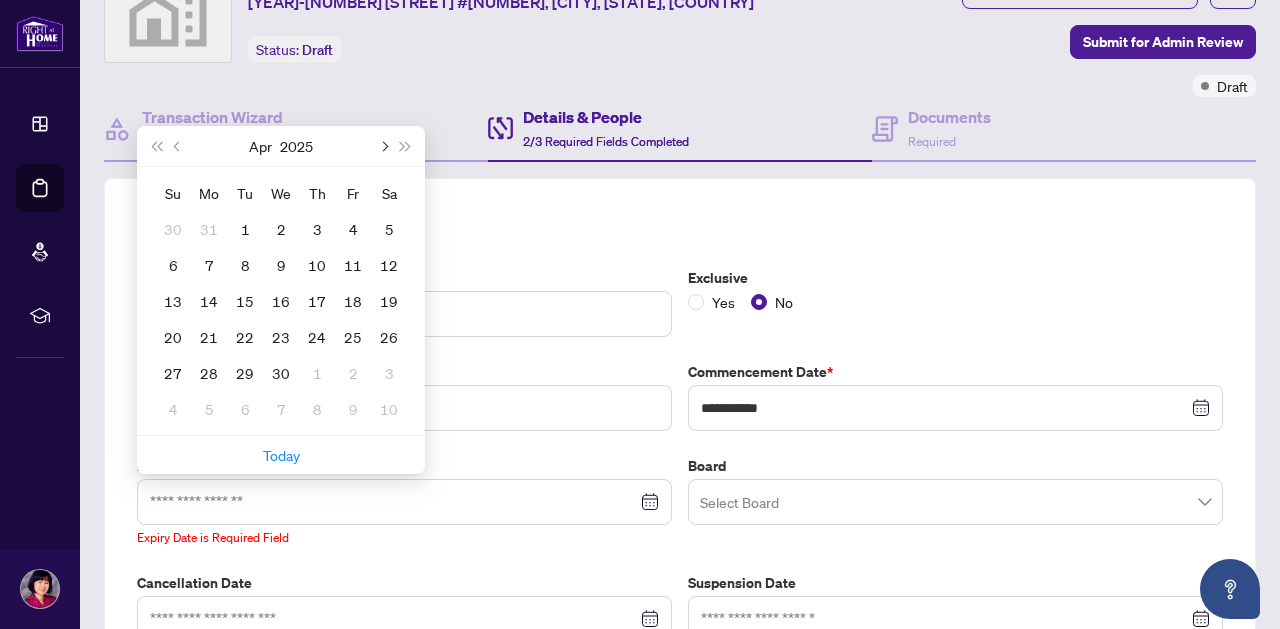 click at bounding box center (383, 146) 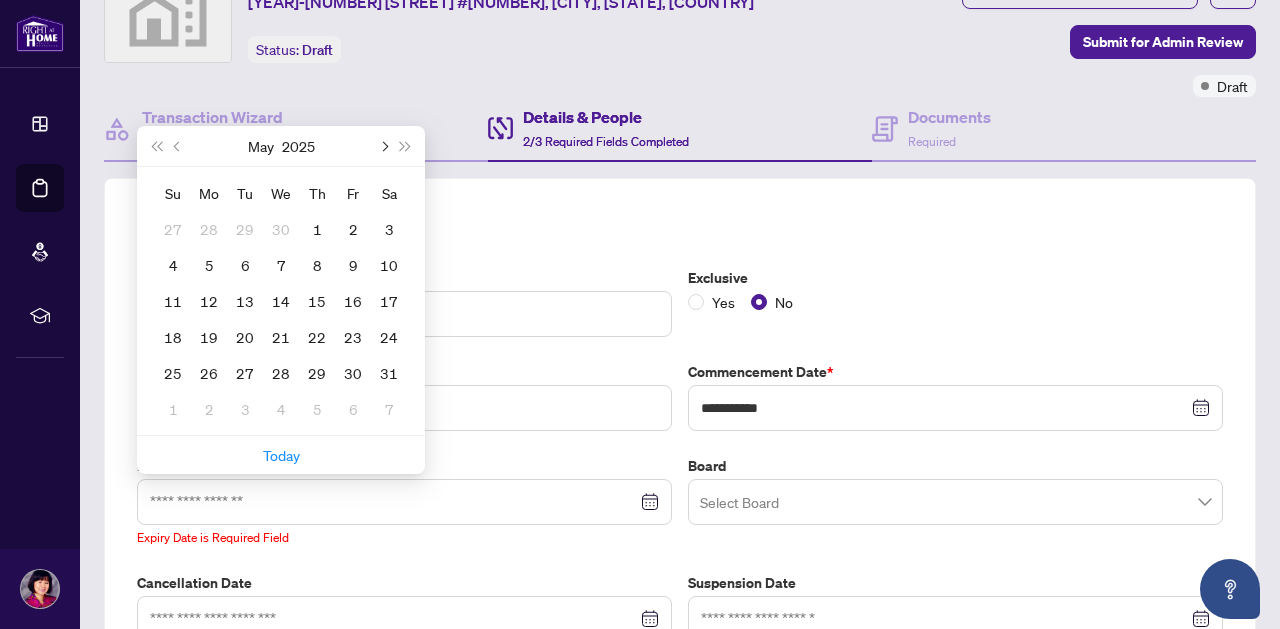 click at bounding box center (383, 146) 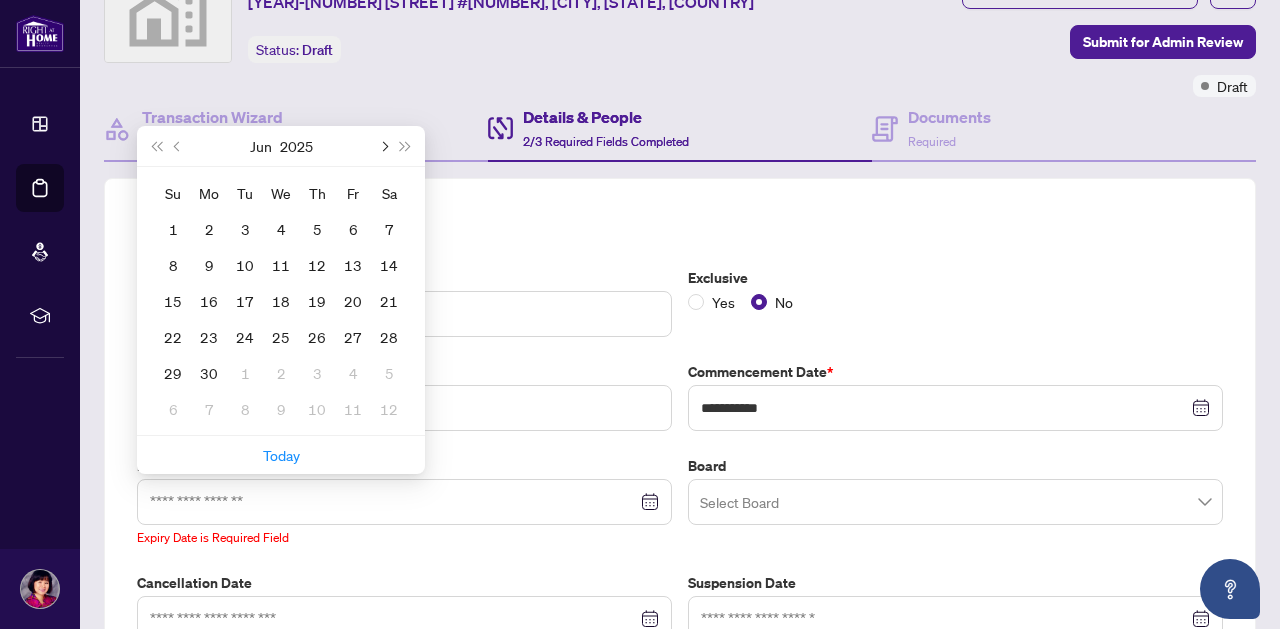 click at bounding box center (383, 146) 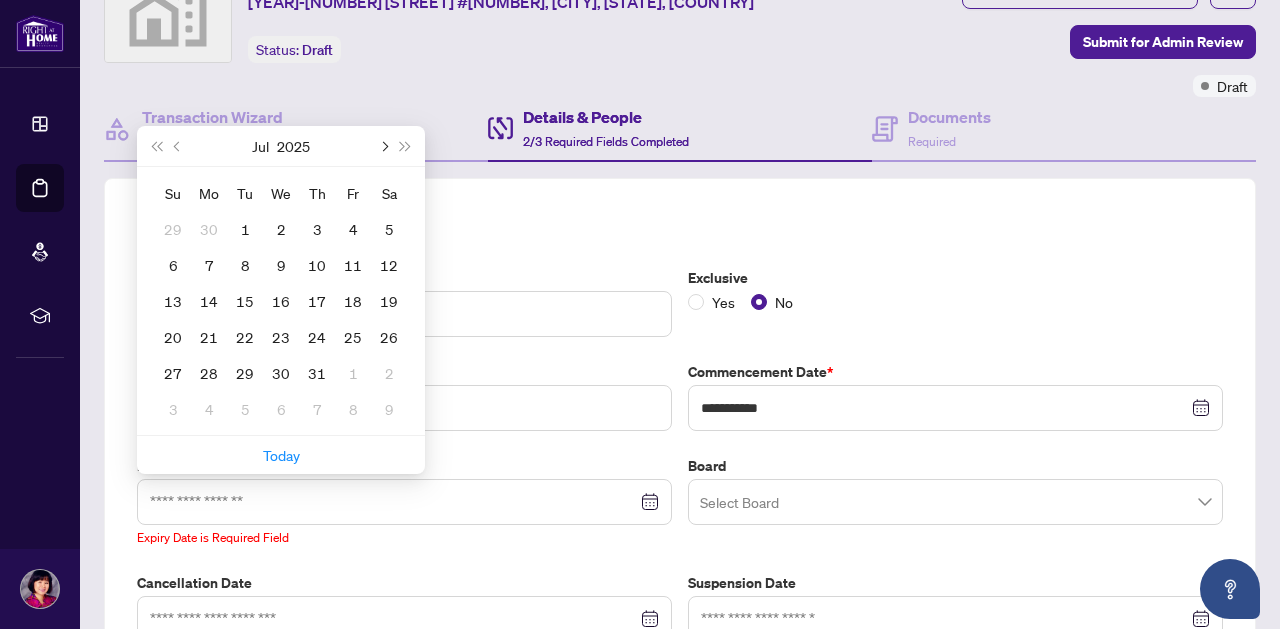 click at bounding box center [383, 146] 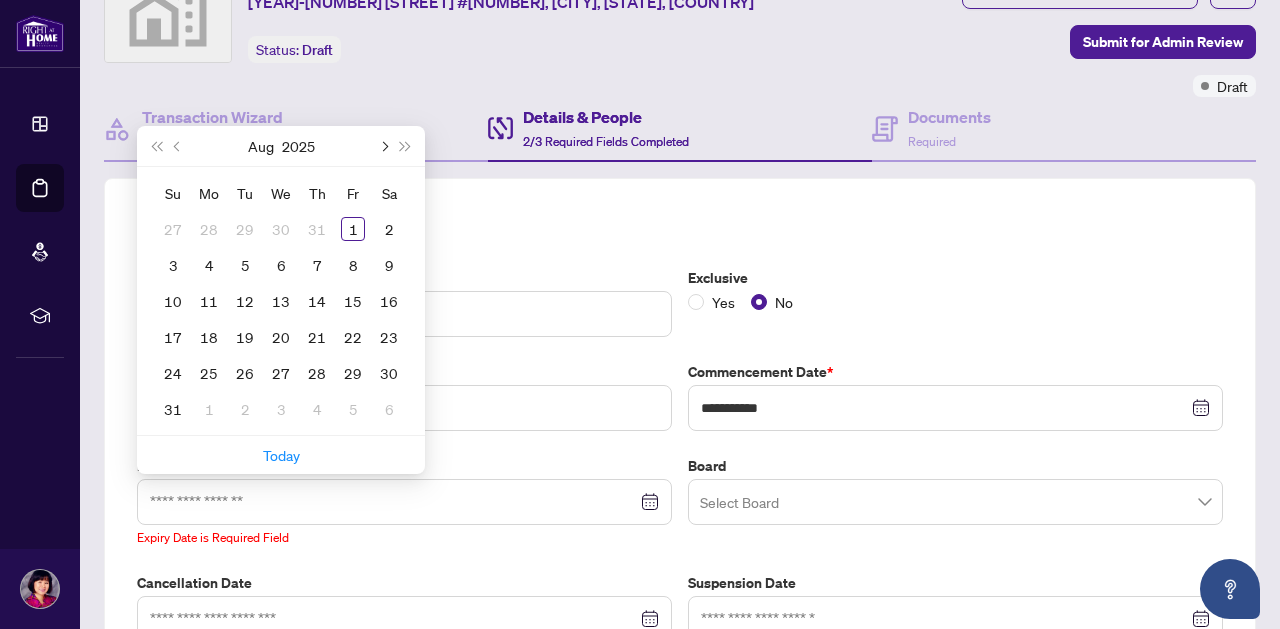 click at bounding box center (383, 146) 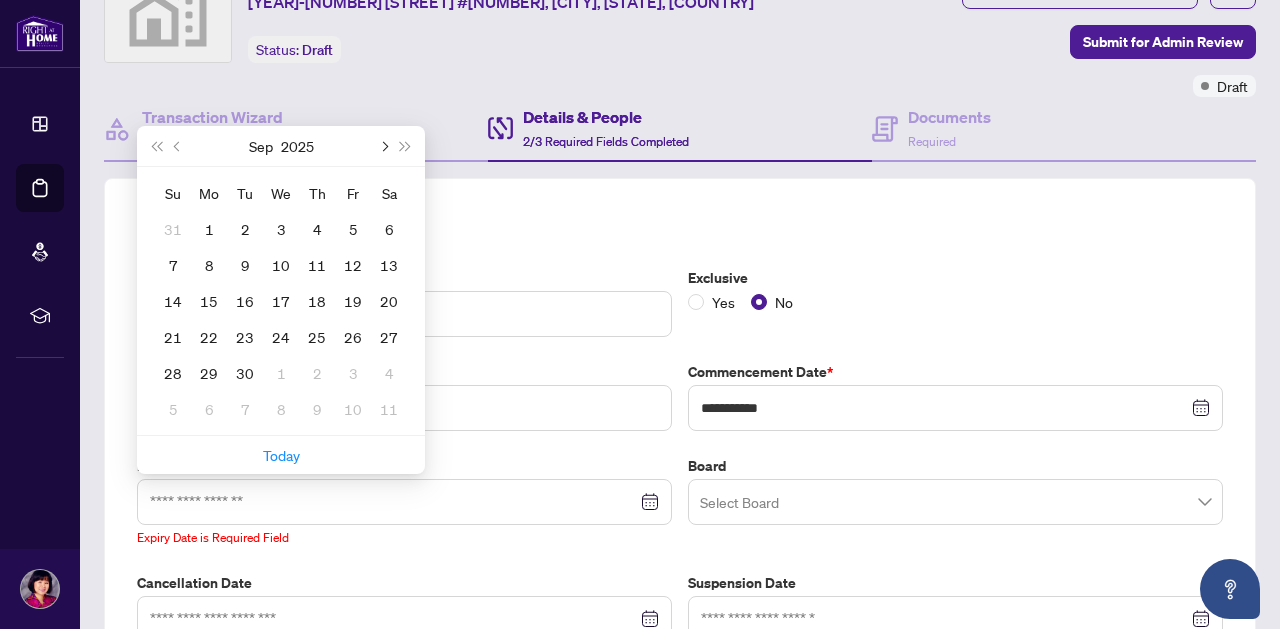click at bounding box center (383, 146) 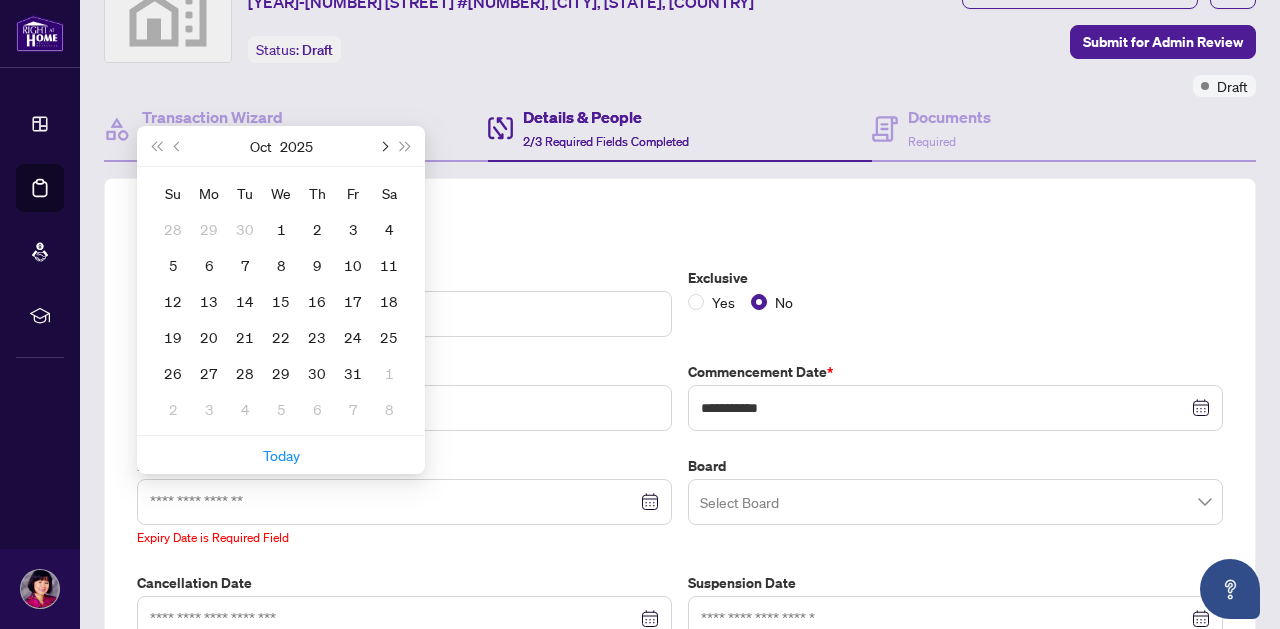 click at bounding box center (383, 146) 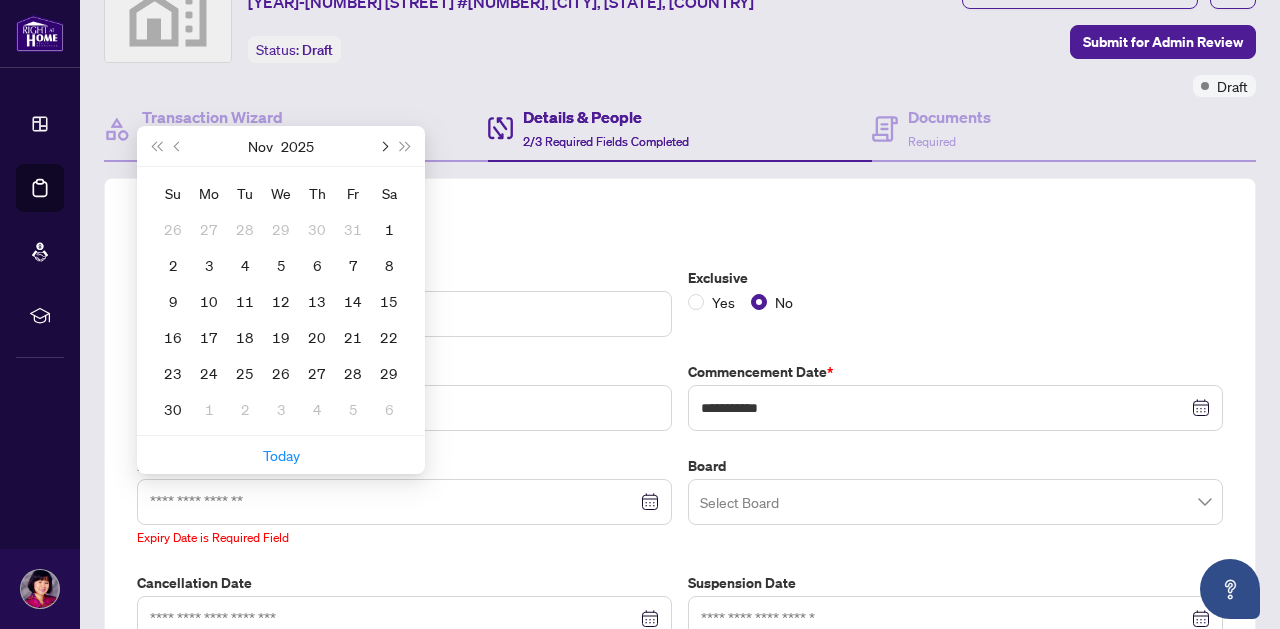 click at bounding box center (383, 146) 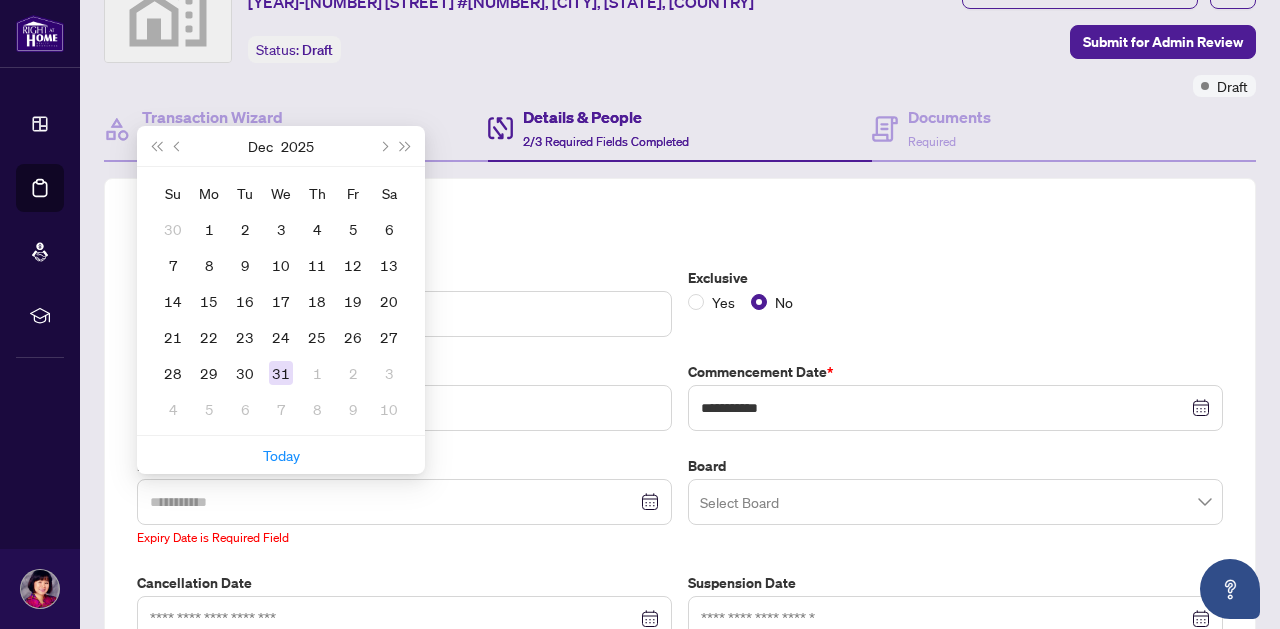 type on "**********" 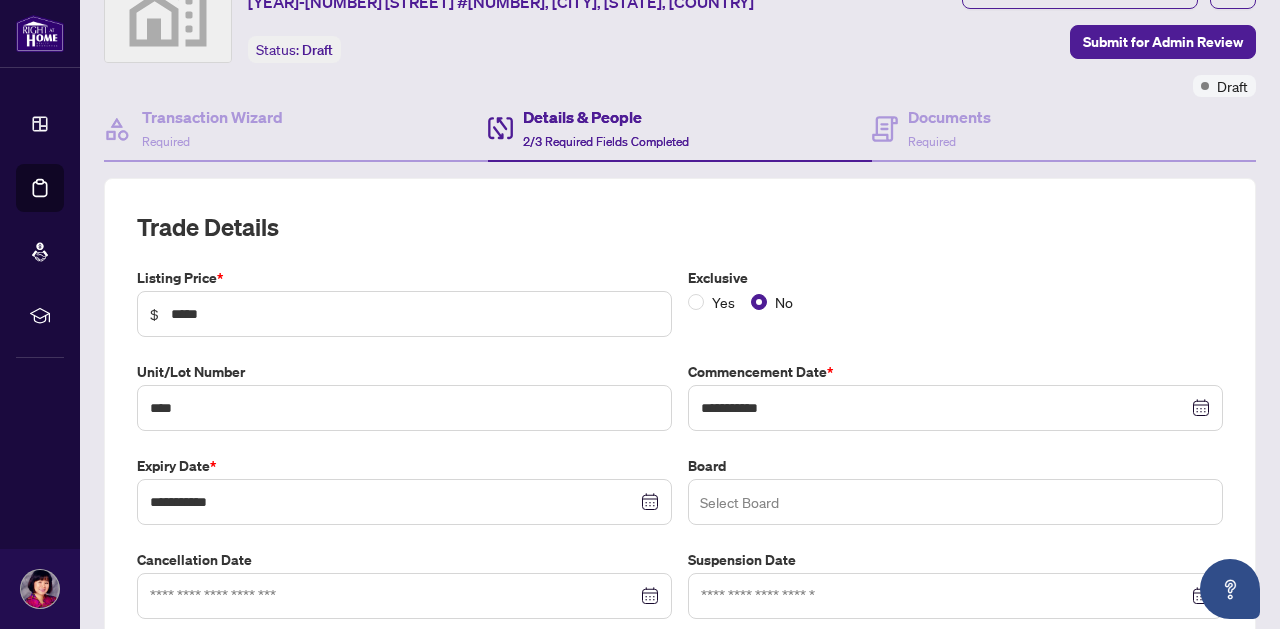 click at bounding box center (955, 502) 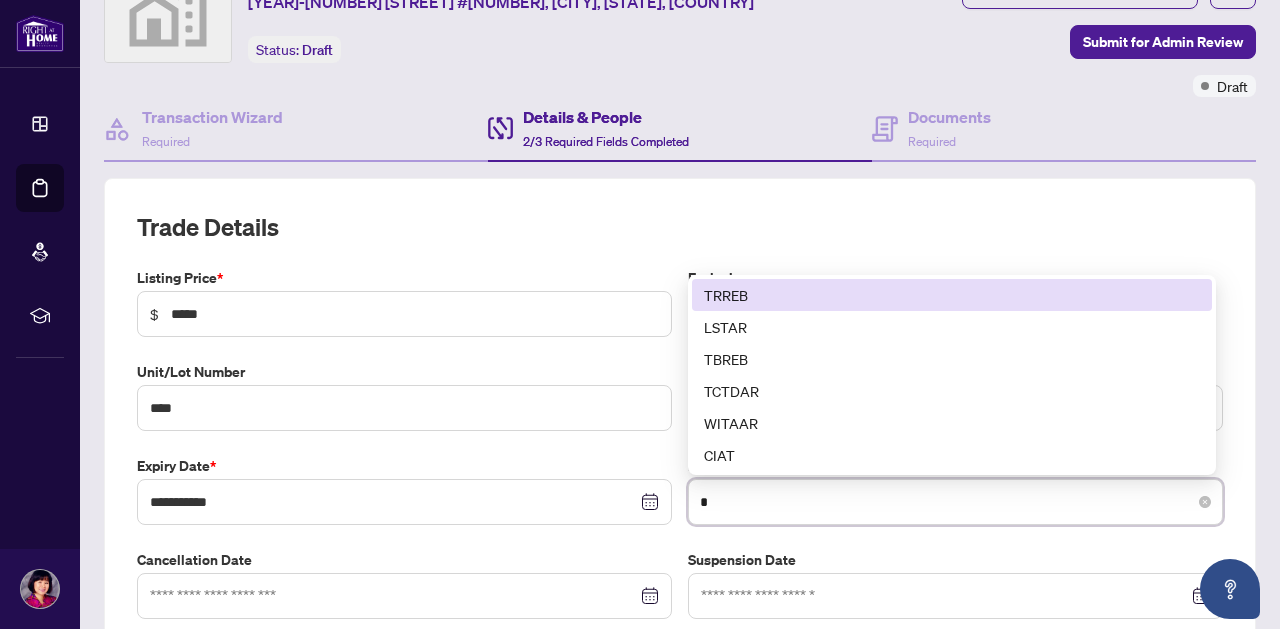 type on "**" 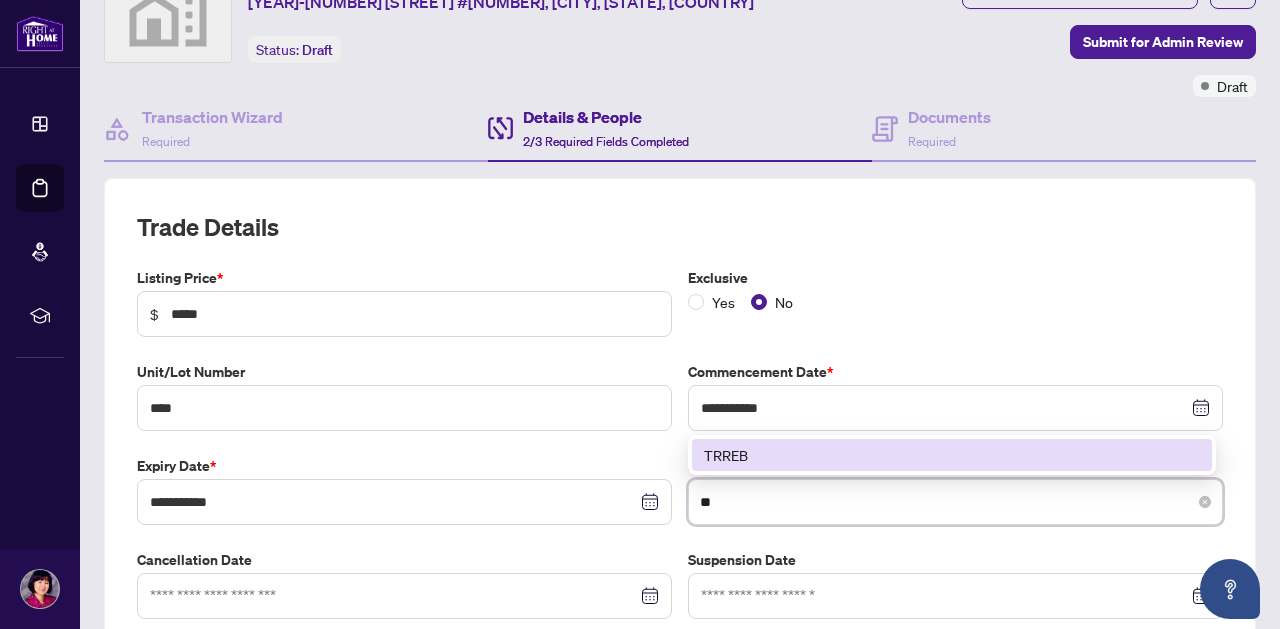 click on "TRREB" at bounding box center (952, 455) 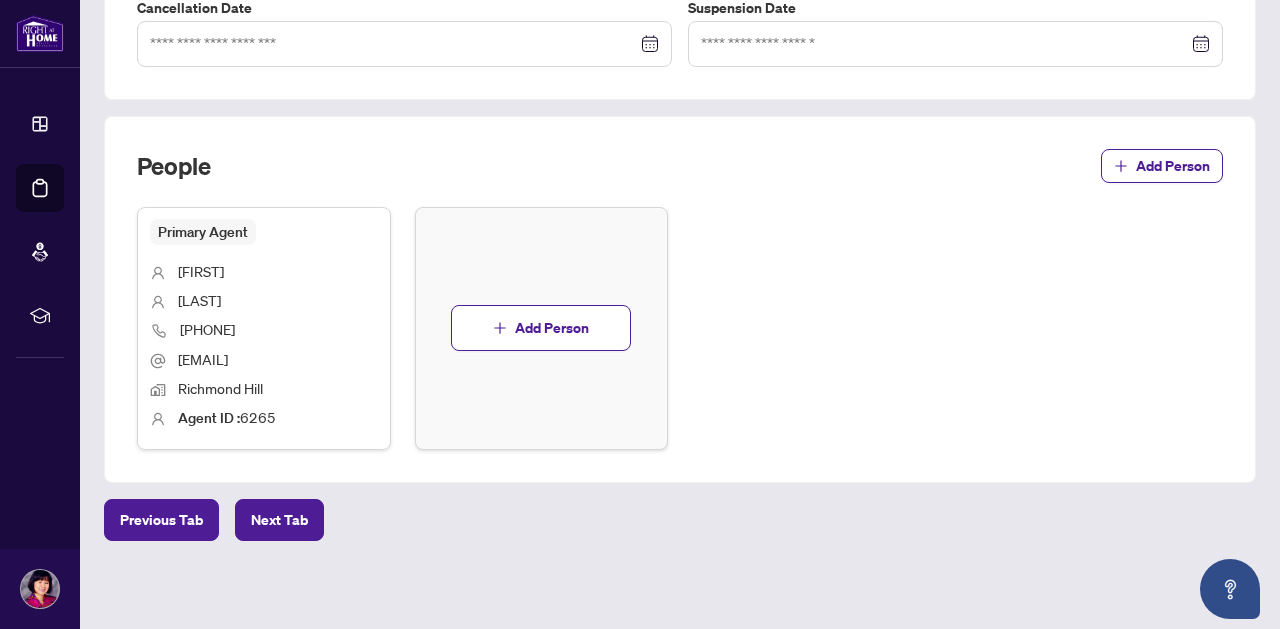 scroll, scrollTop: 647, scrollLeft: 0, axis: vertical 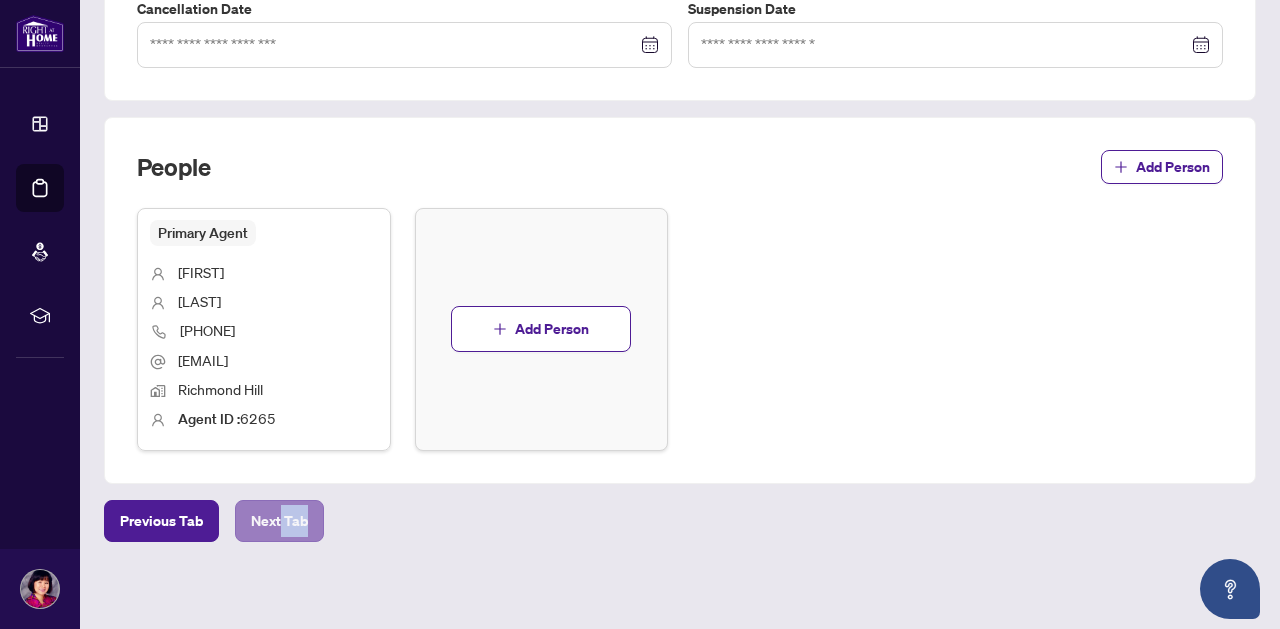 drag, startPoint x: 589, startPoint y: 576, endPoint x: 279, endPoint y: 518, distance: 315.37915 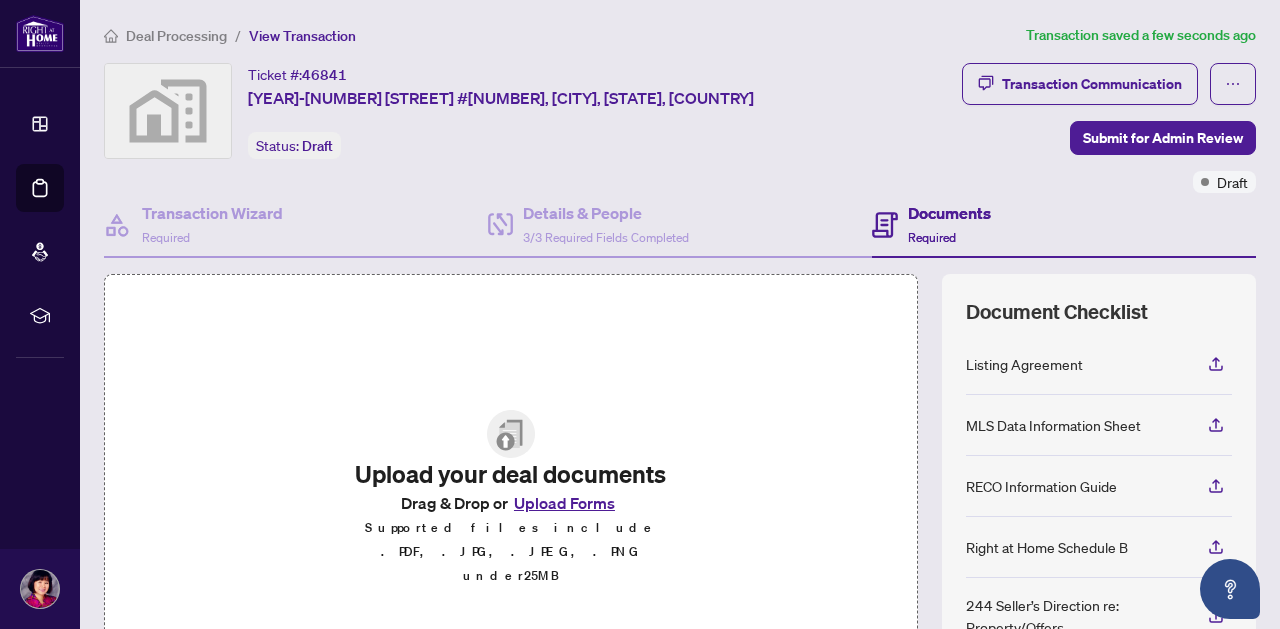 scroll, scrollTop: 0, scrollLeft: 0, axis: both 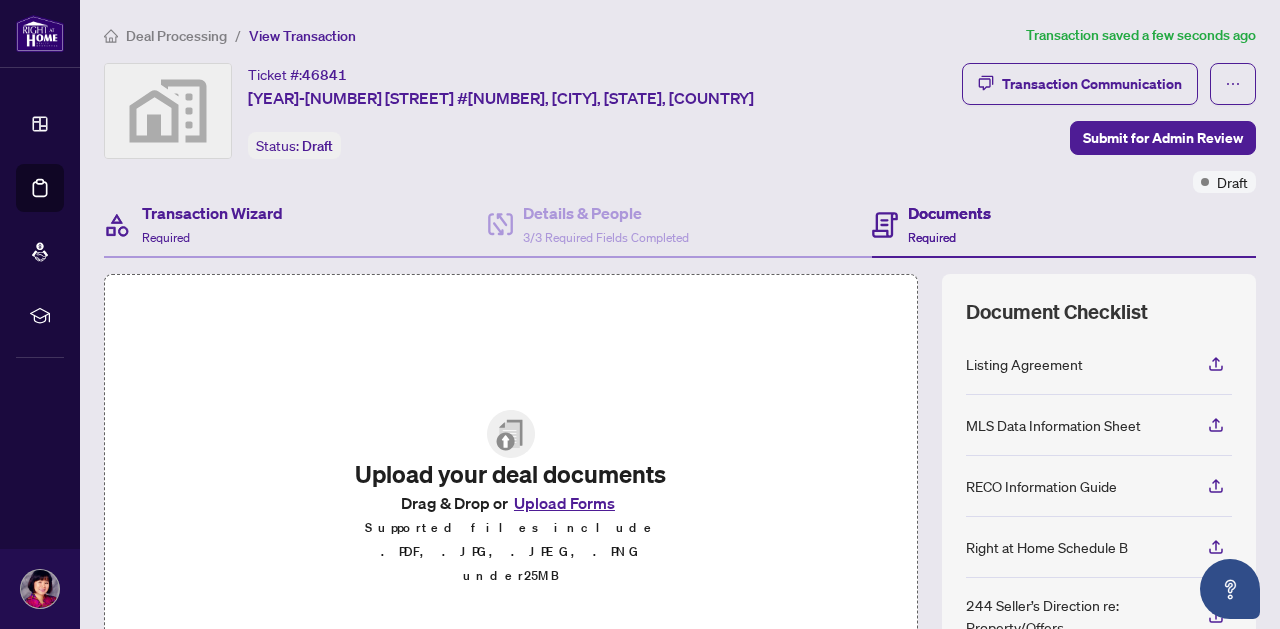 click on "Transaction Wizard Required" at bounding box center [296, 225] 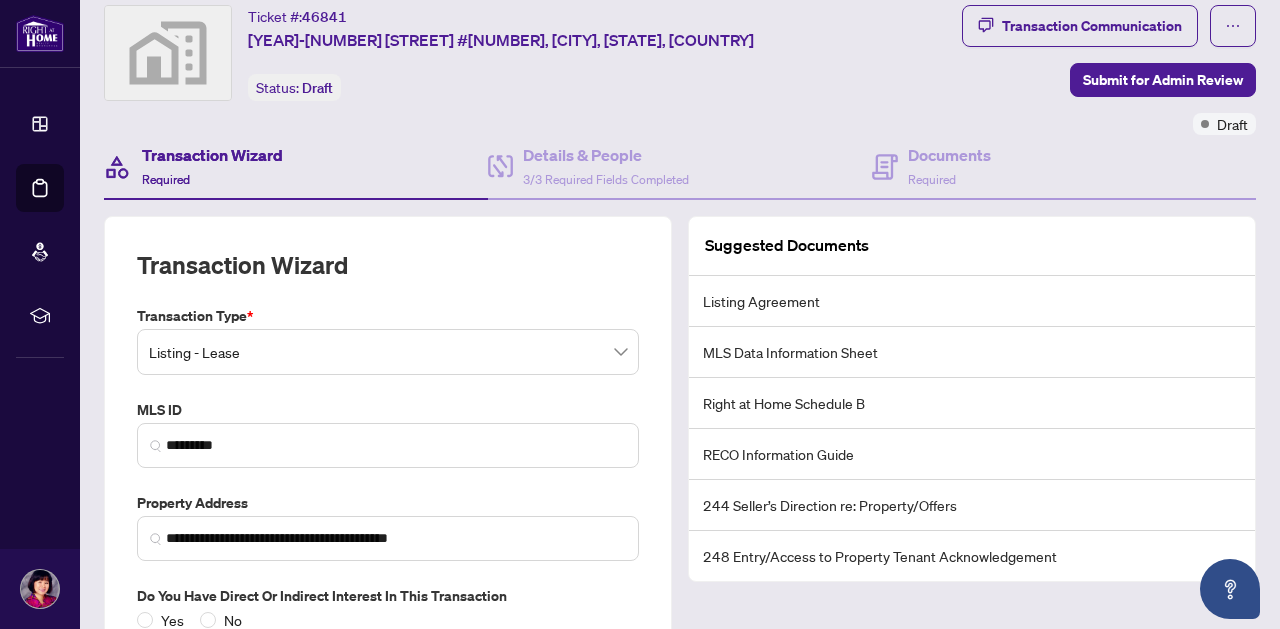 scroll, scrollTop: 59, scrollLeft: 0, axis: vertical 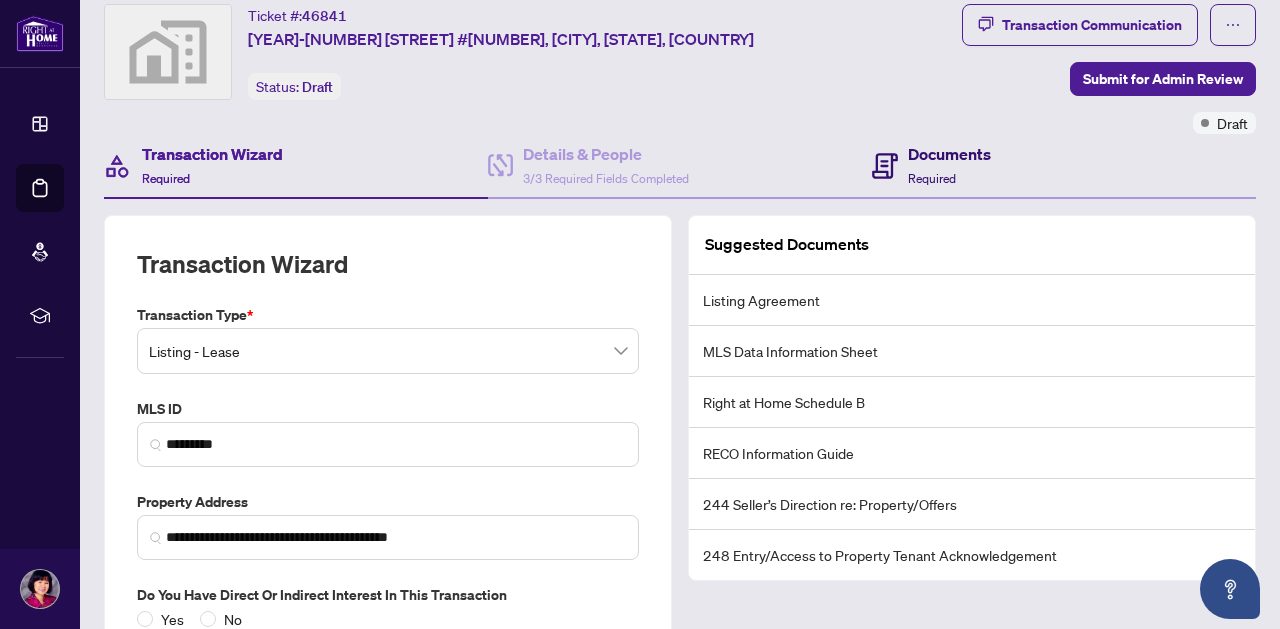 click 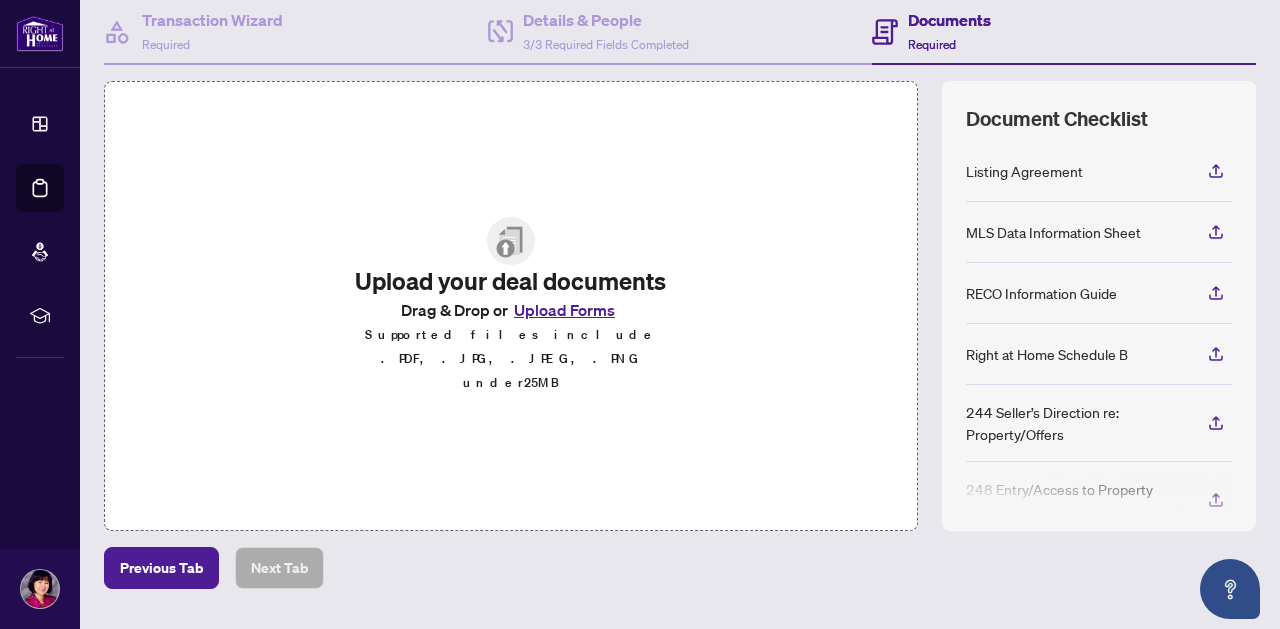 scroll, scrollTop: 191, scrollLeft: 0, axis: vertical 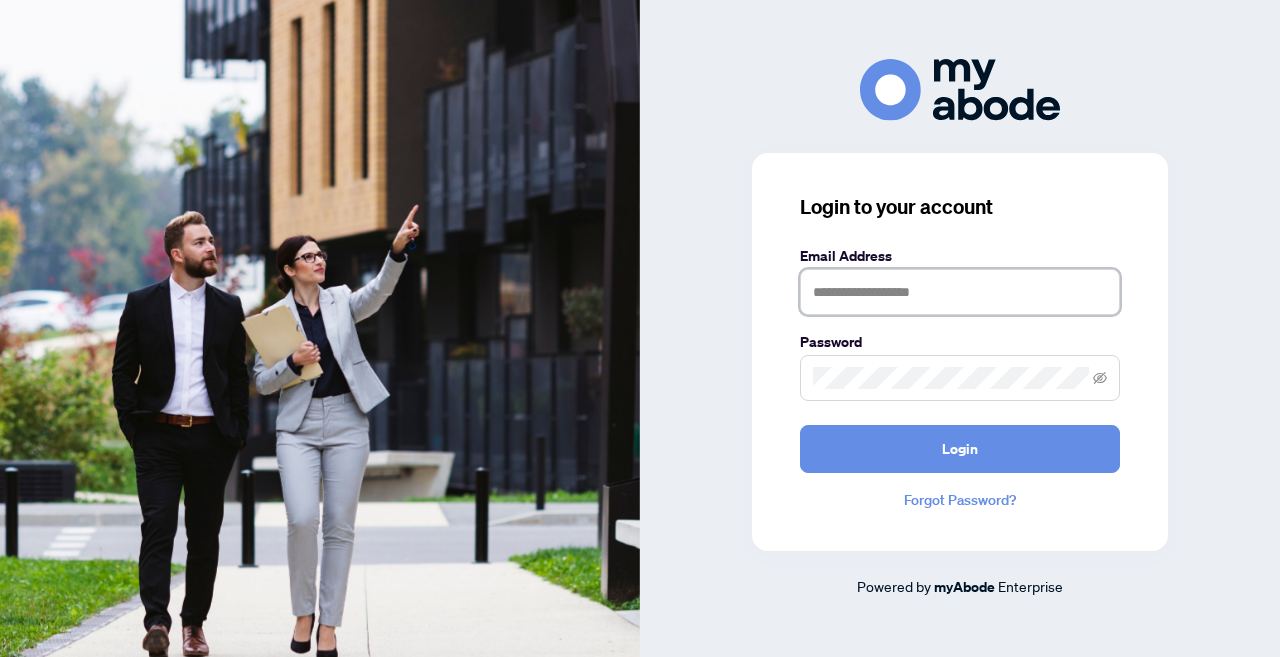 type on "**********" 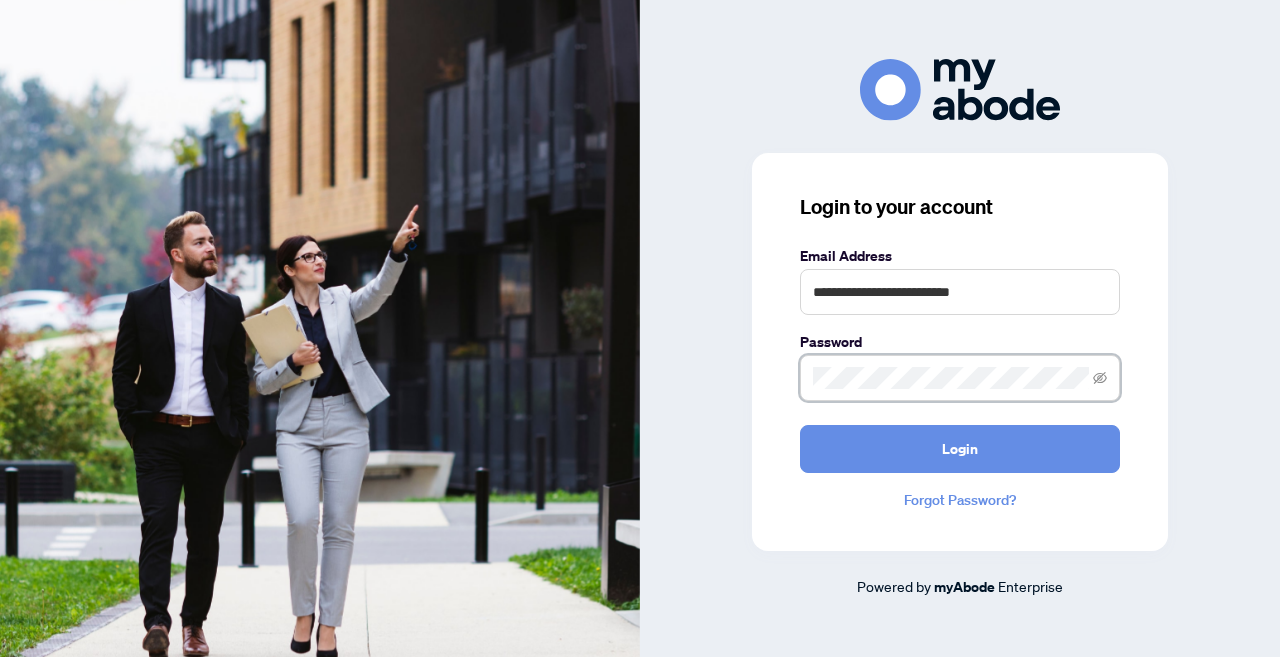 click on "Login" at bounding box center (960, 449) 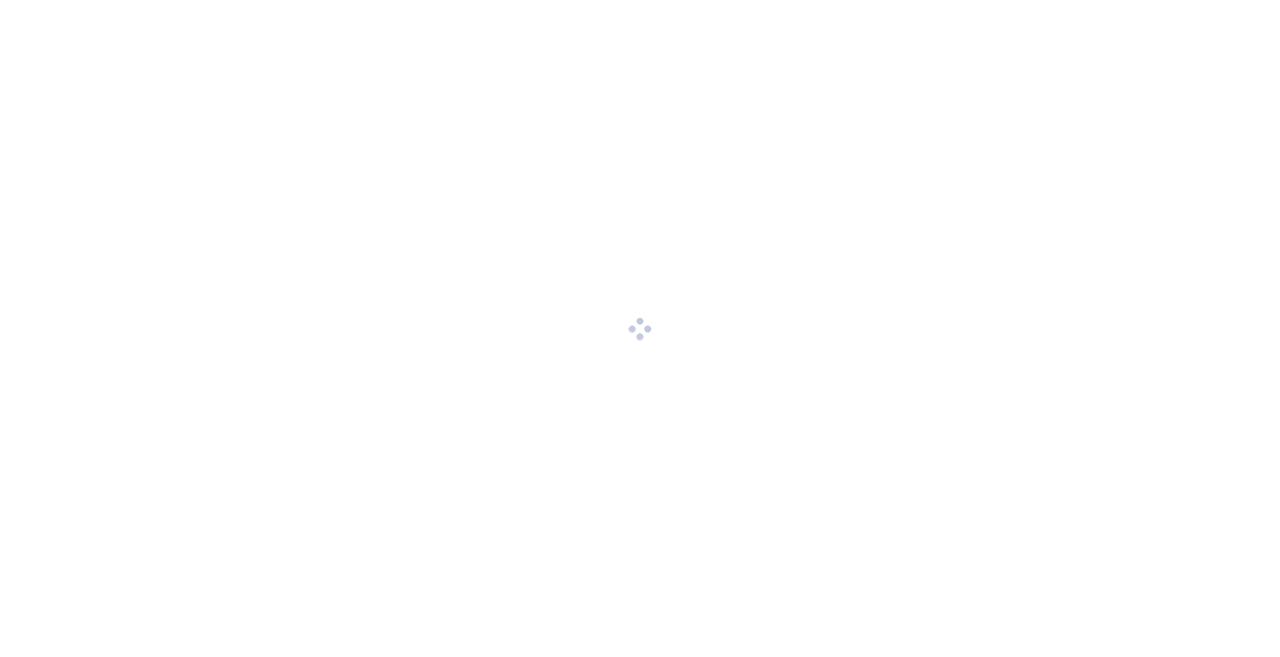 scroll, scrollTop: 0, scrollLeft: 0, axis: both 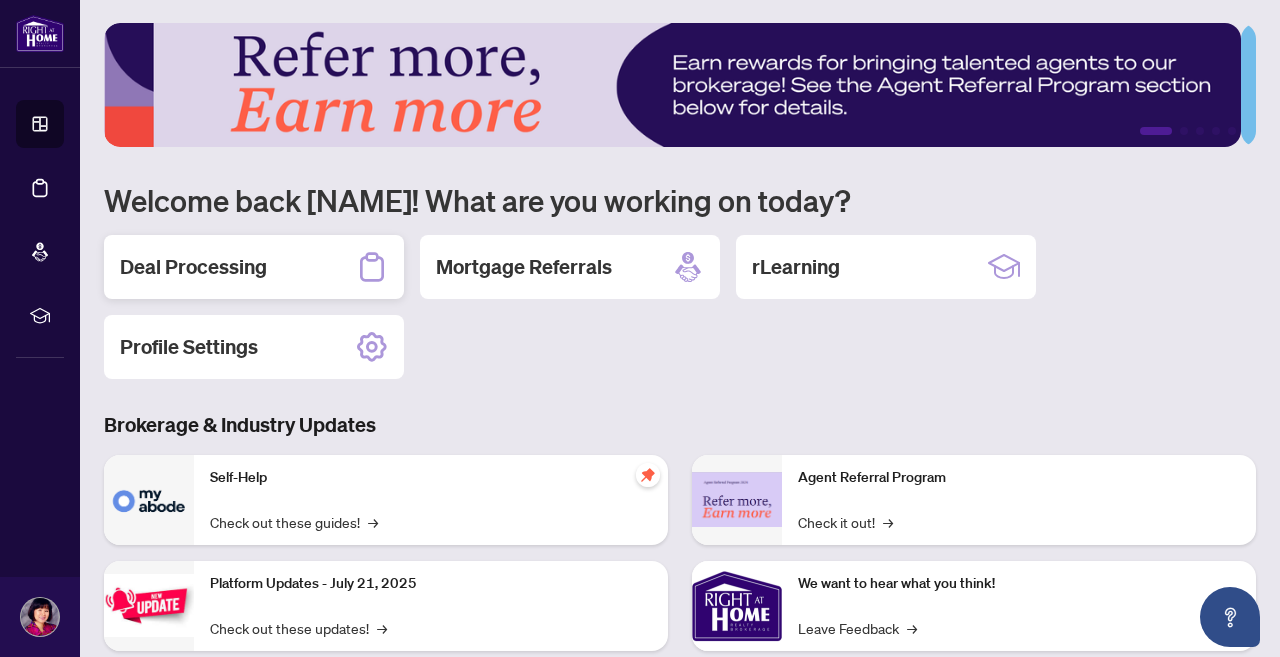 click on "Deal Processing" at bounding box center [193, 267] 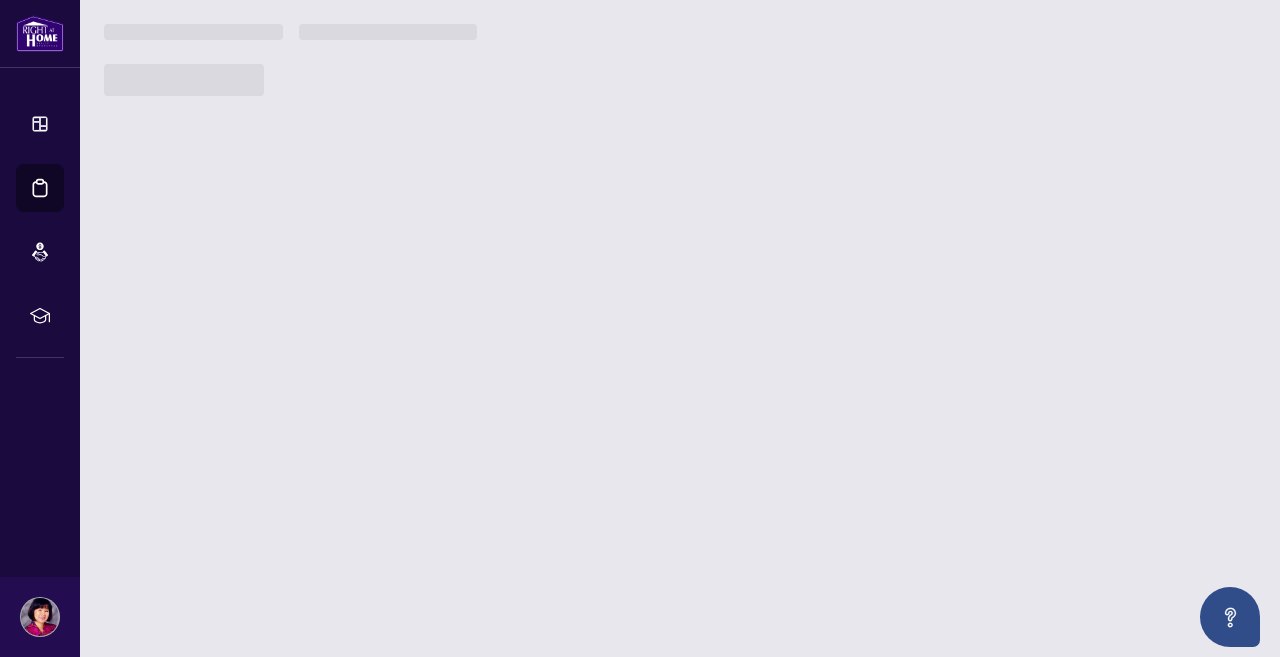 scroll, scrollTop: 0, scrollLeft: 0, axis: both 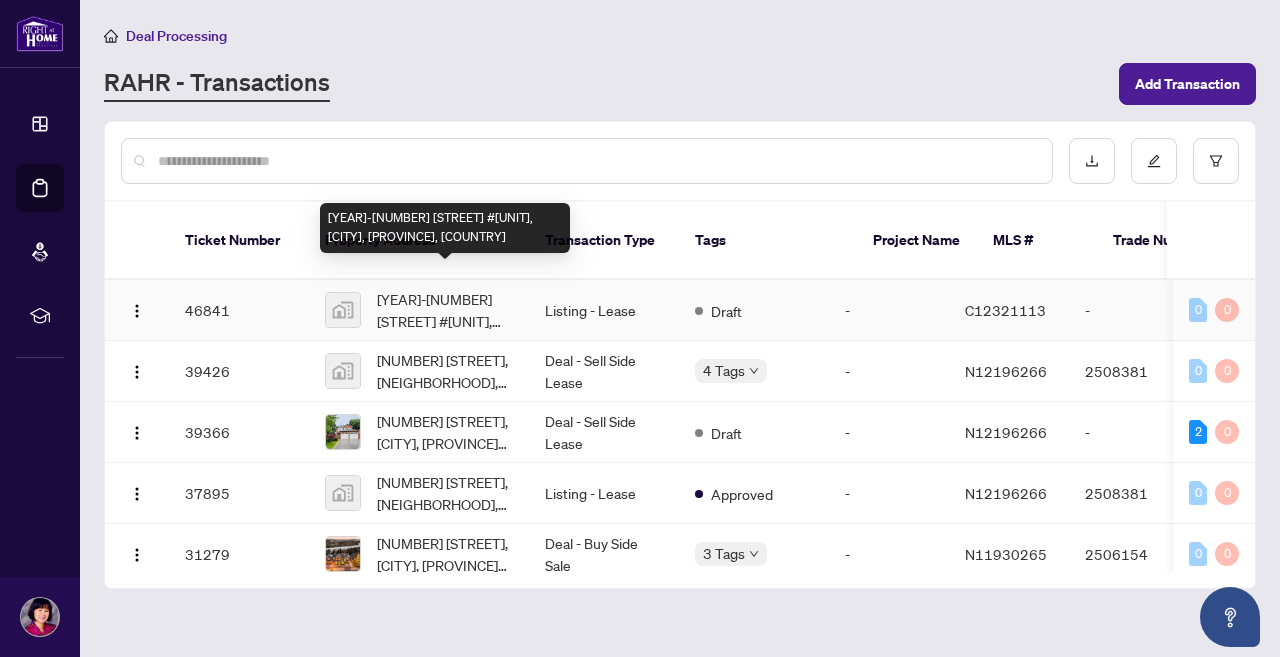 click on "2006-403 Church Street #2006, Toronto, ON, Canada" at bounding box center [445, 310] 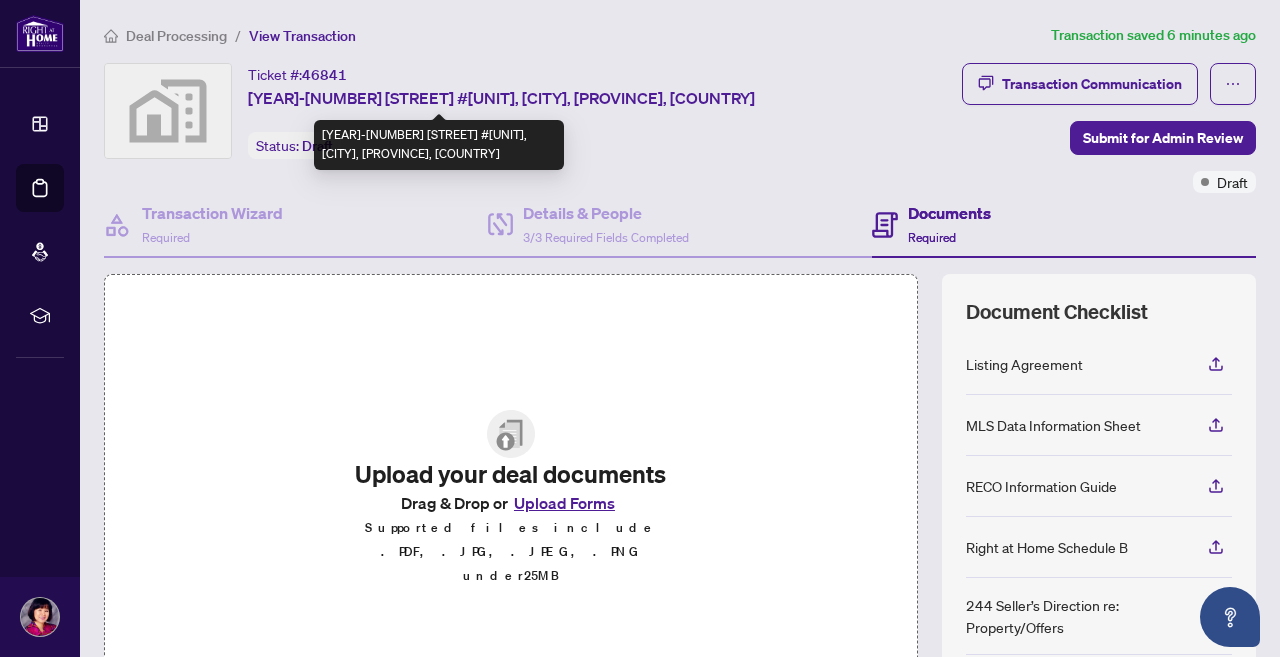 click on "2006-403 Church Street #2006, Toronto, ON, Canada" at bounding box center [501, 98] 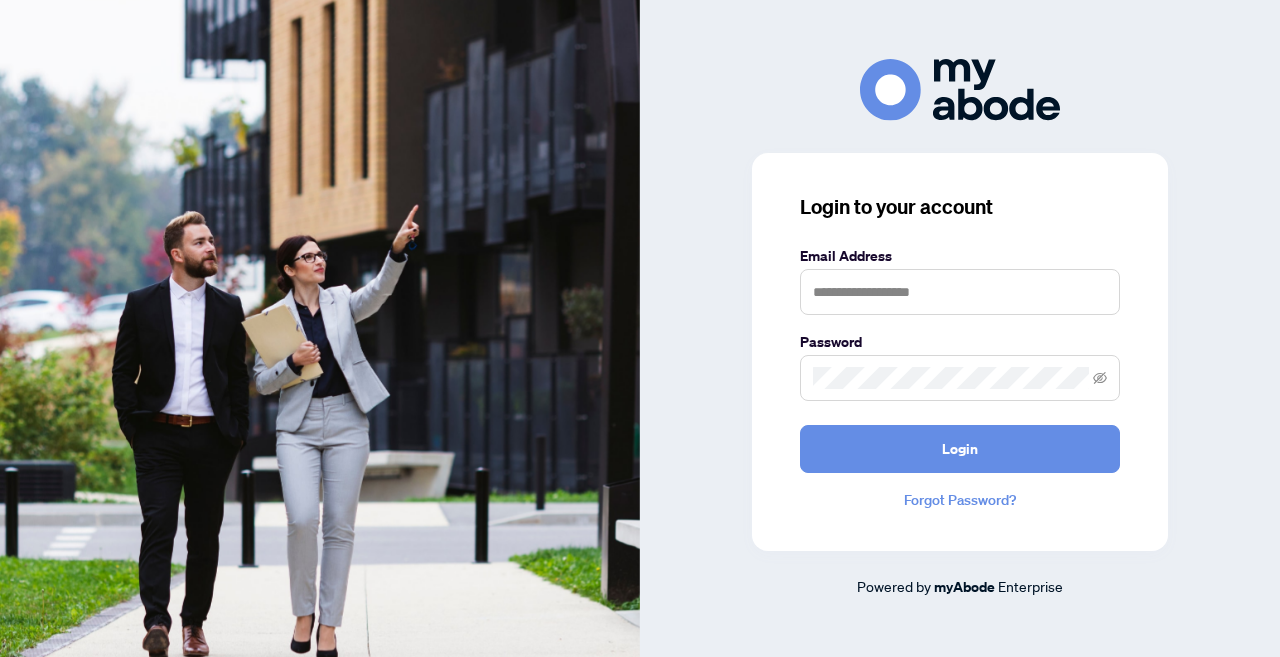 scroll, scrollTop: 0, scrollLeft: 0, axis: both 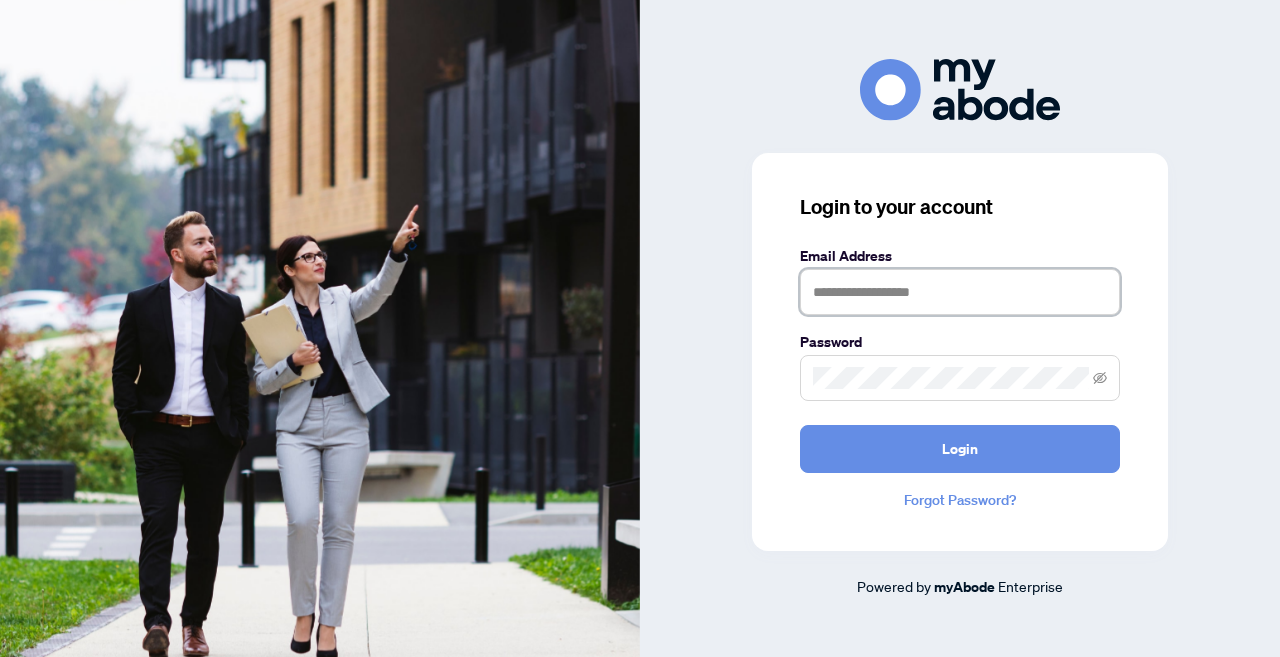 type on "**********" 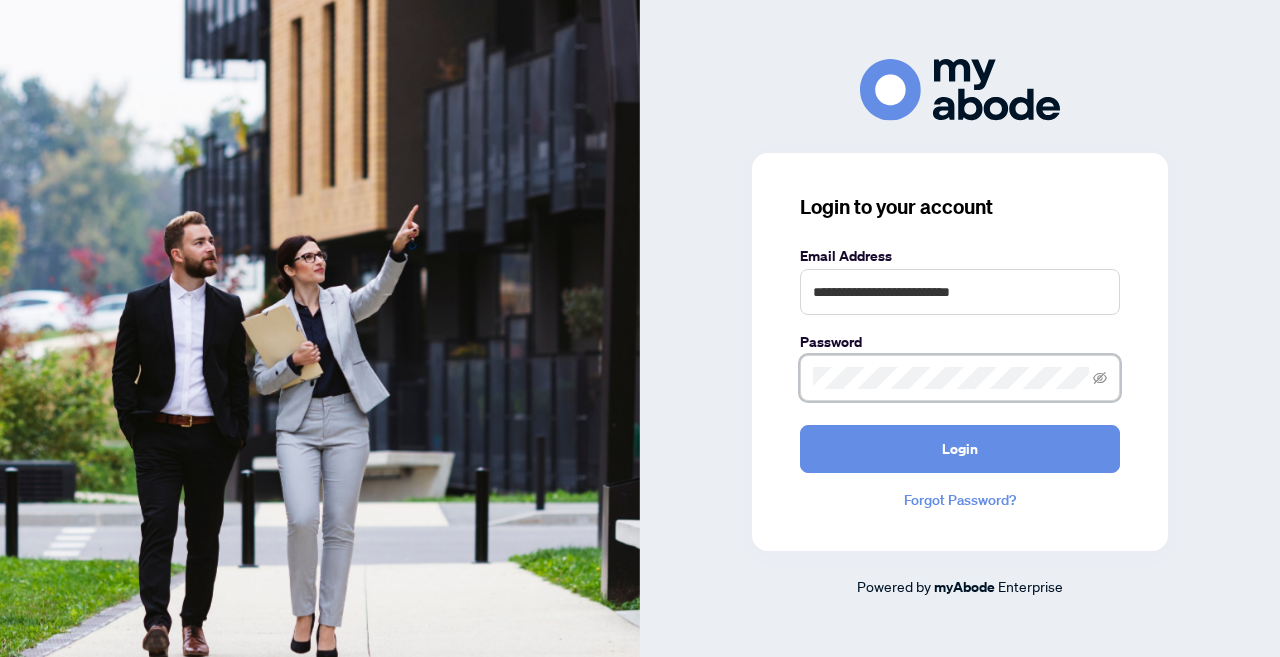 click on "Login" at bounding box center [960, 449] 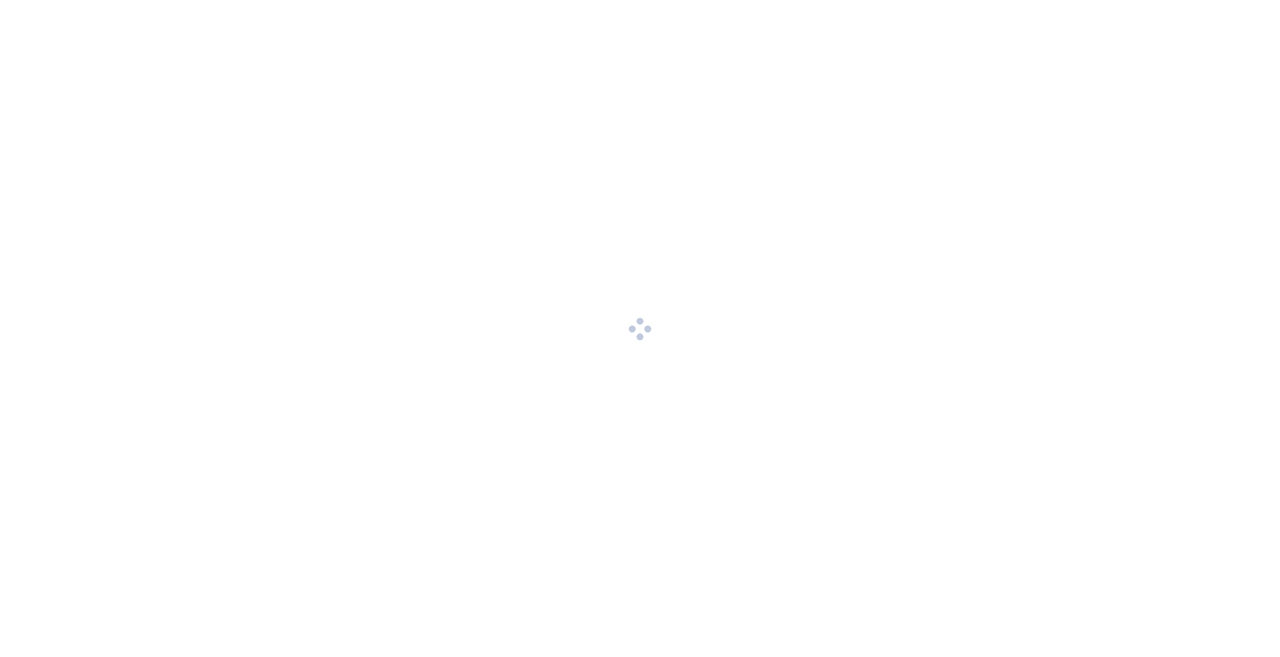 scroll, scrollTop: 0, scrollLeft: 0, axis: both 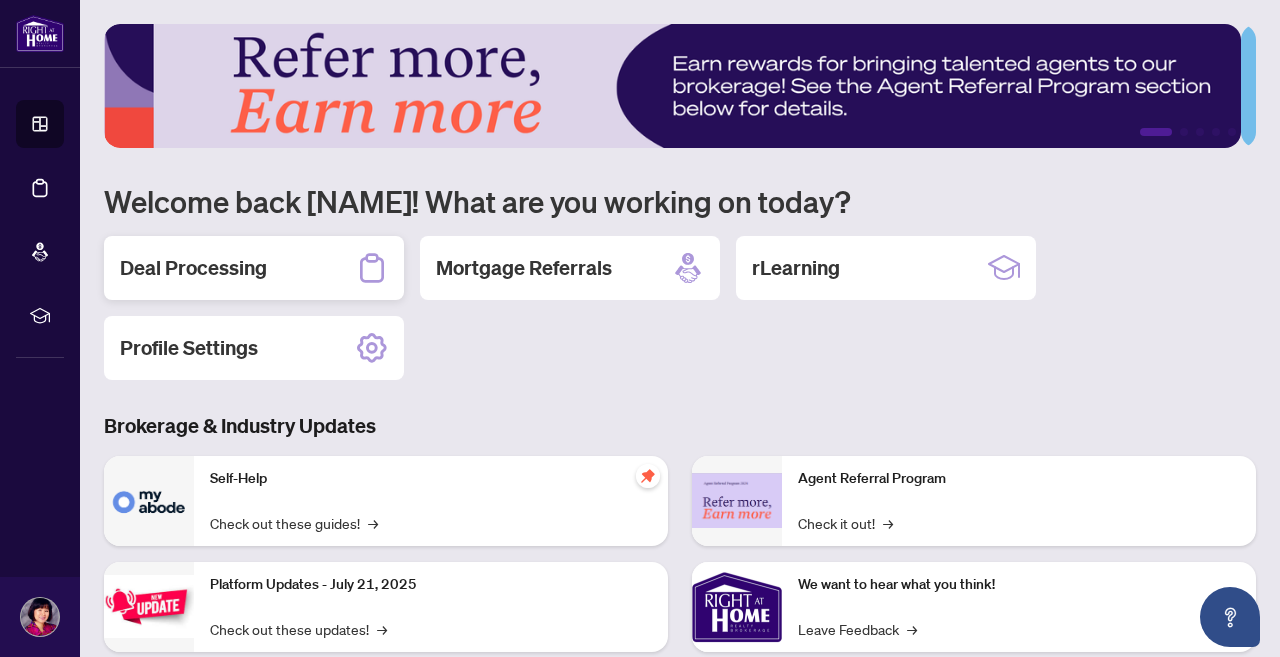 click on "Deal Processing" at bounding box center [193, 268] 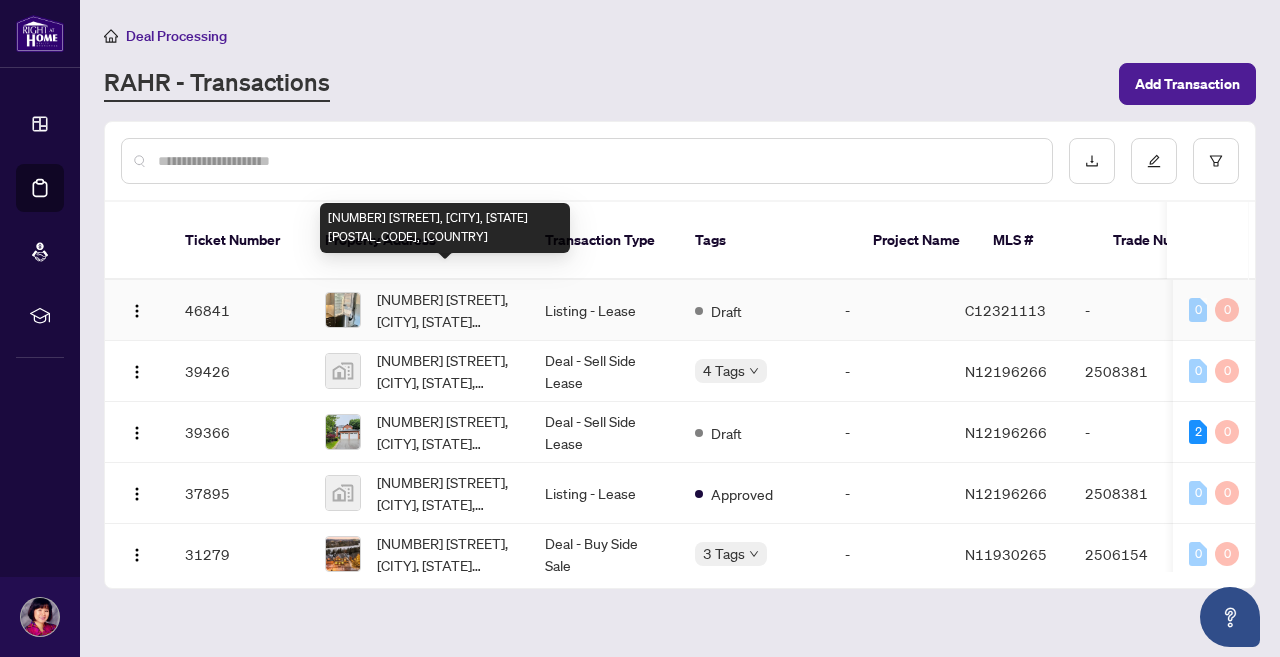 click on "[NUMBER]-[NUMBER] [STREET], [CITY], [STATE], [COUNTRY]" at bounding box center (445, 310) 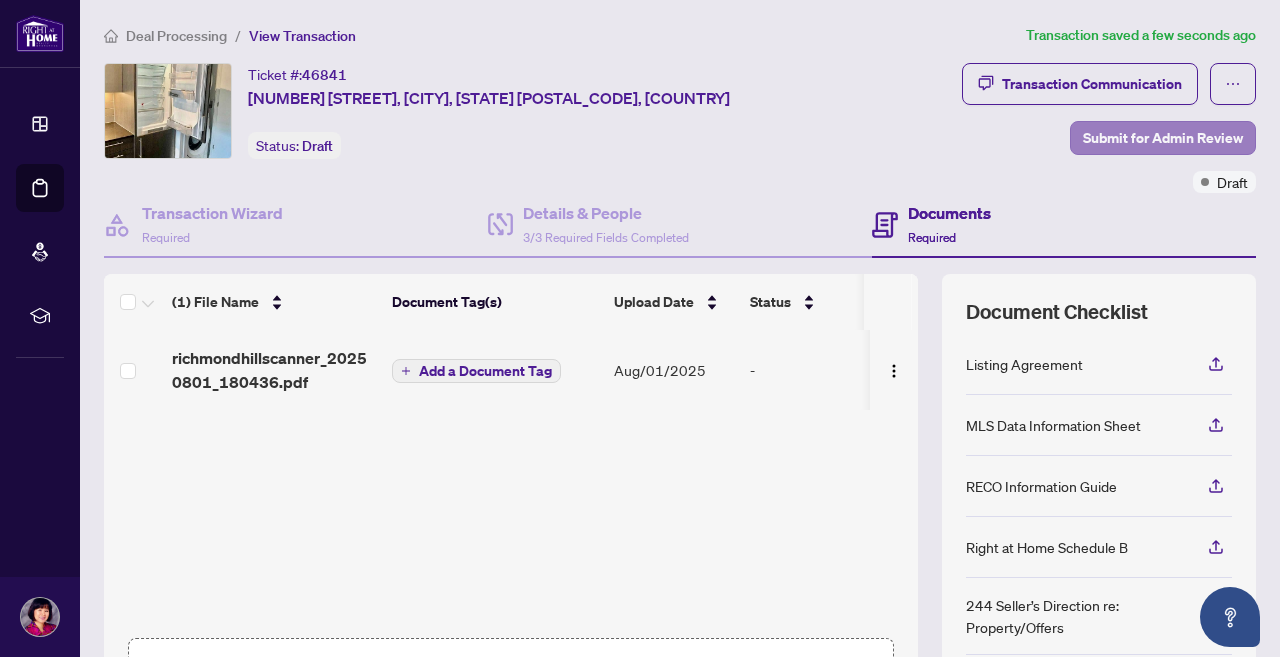 click on "Submit for Admin Review" at bounding box center (1163, 138) 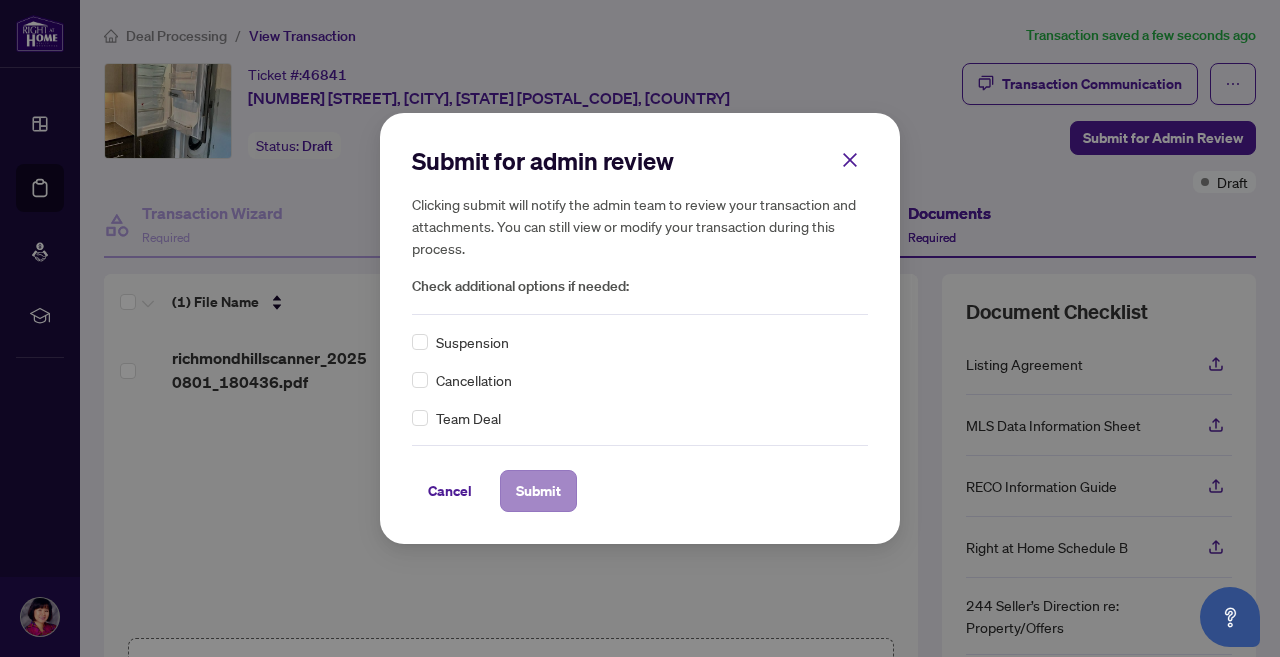 click on "Submit" at bounding box center [538, 491] 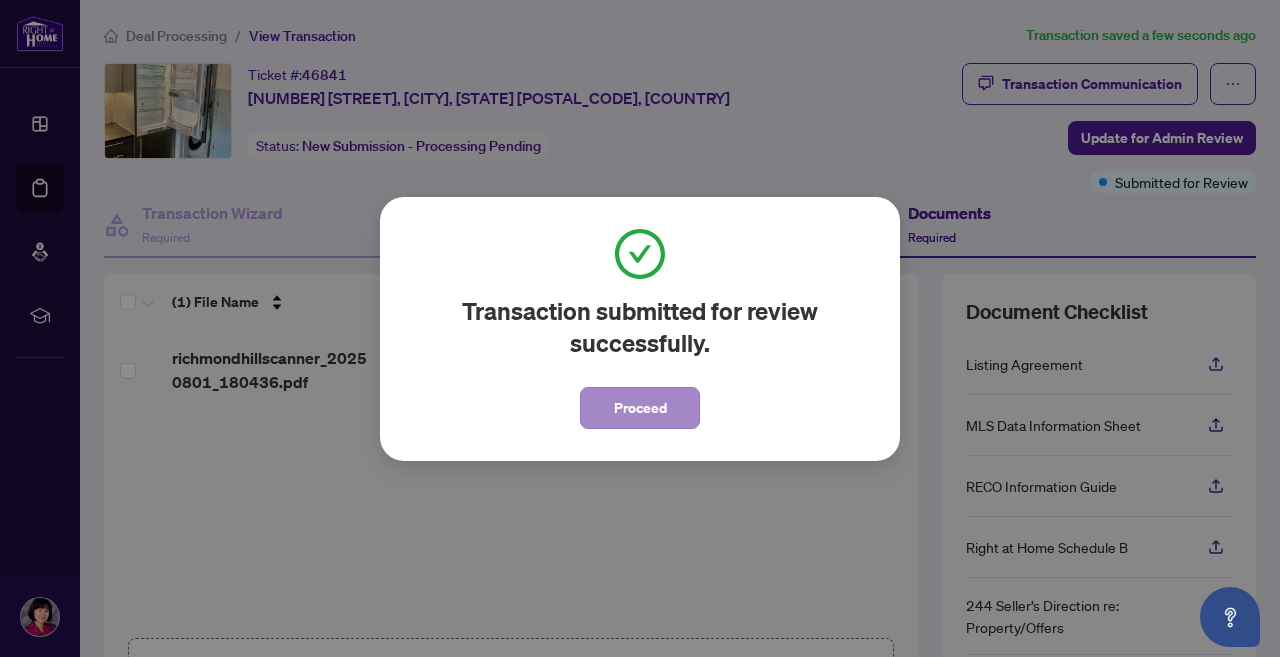 click on "Proceed" at bounding box center (640, 408) 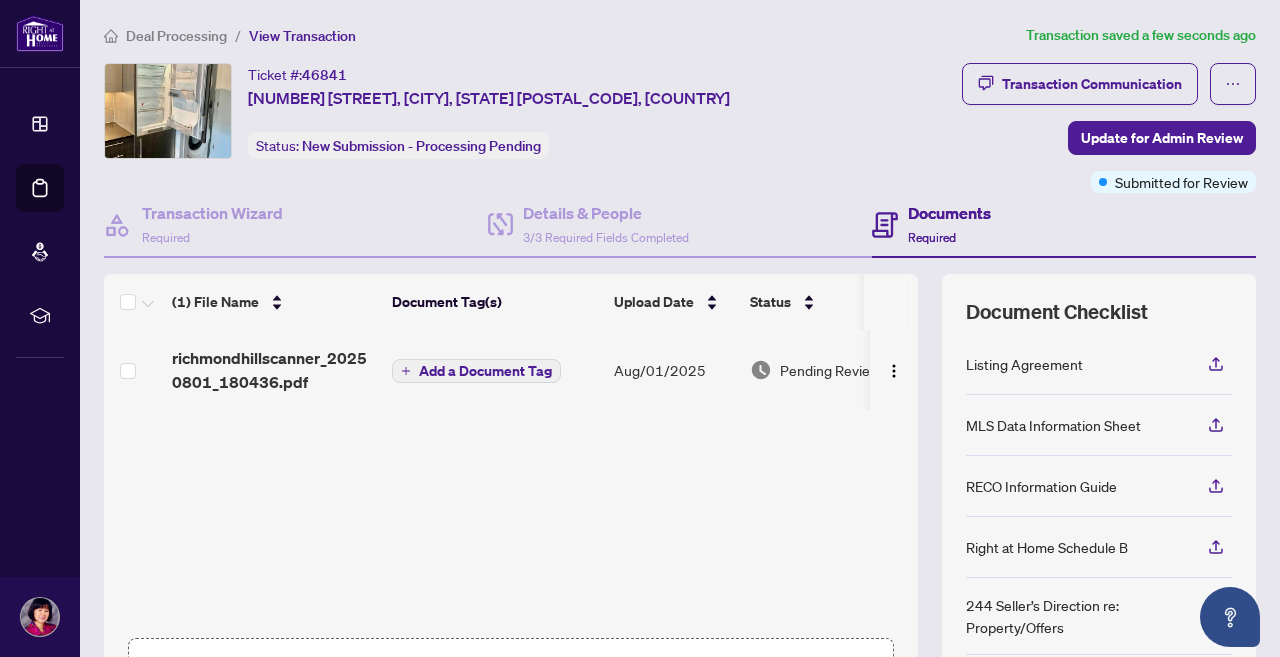 scroll, scrollTop: 0, scrollLeft: 0, axis: both 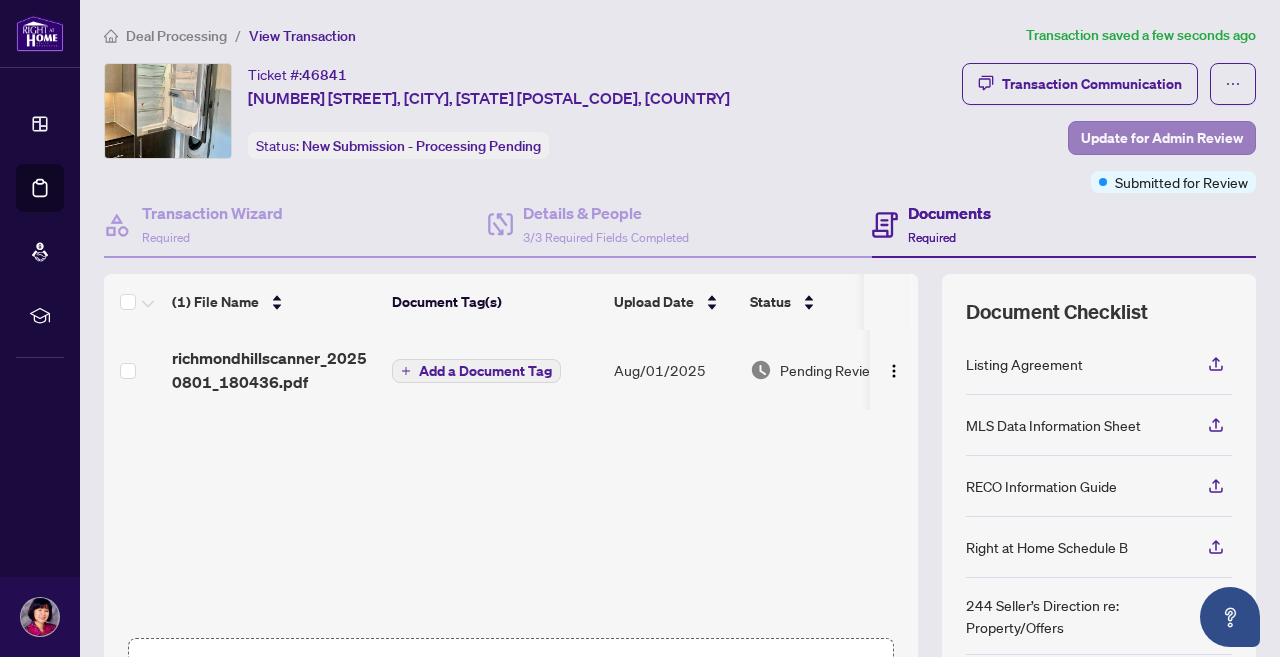click on "Update for Admin Review" at bounding box center [1162, 138] 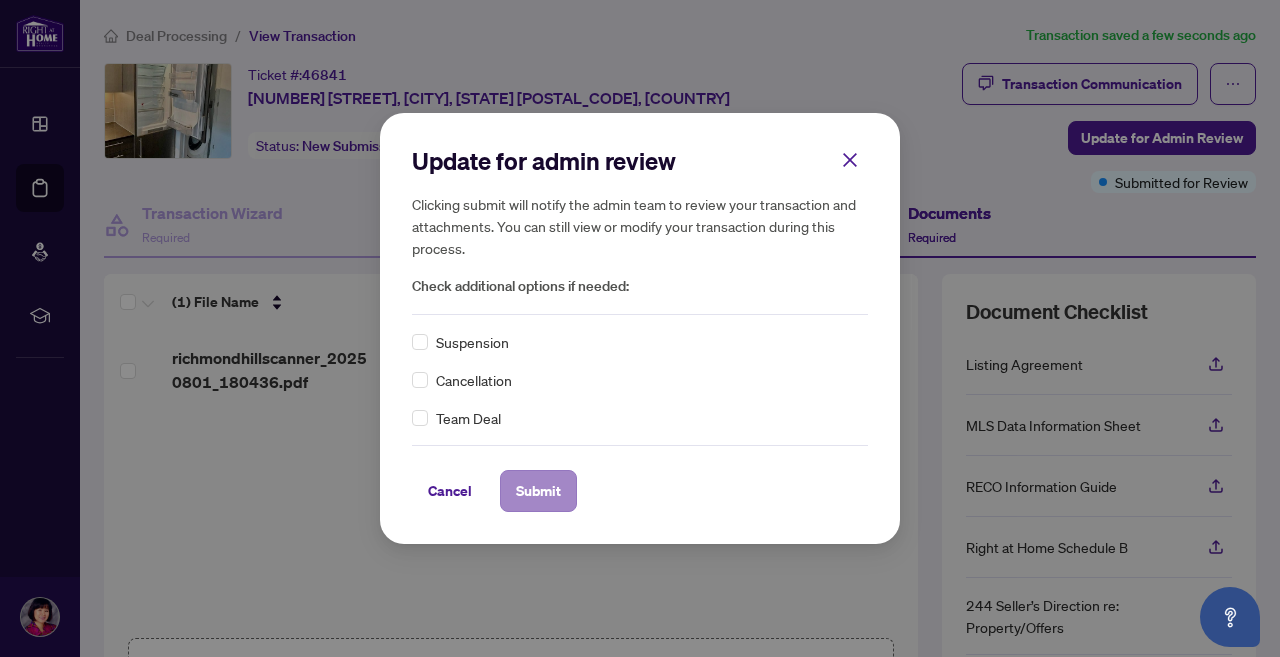 click on "Submit" at bounding box center (538, 491) 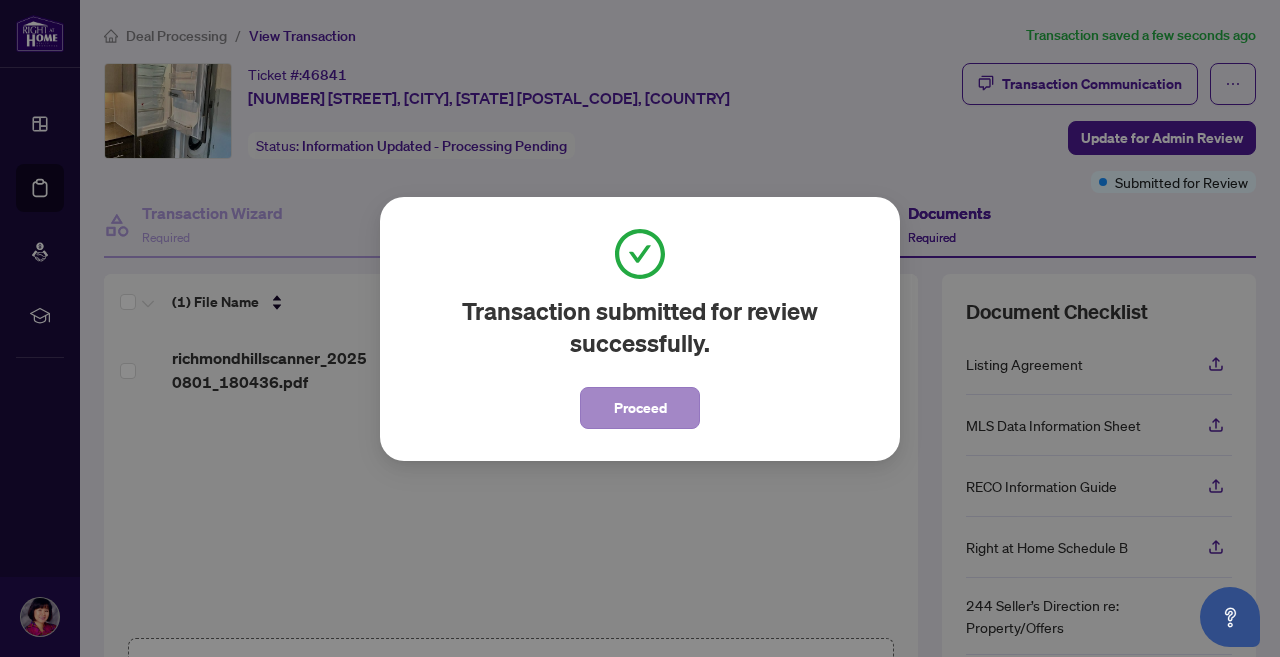 click on "Proceed" at bounding box center (640, 408) 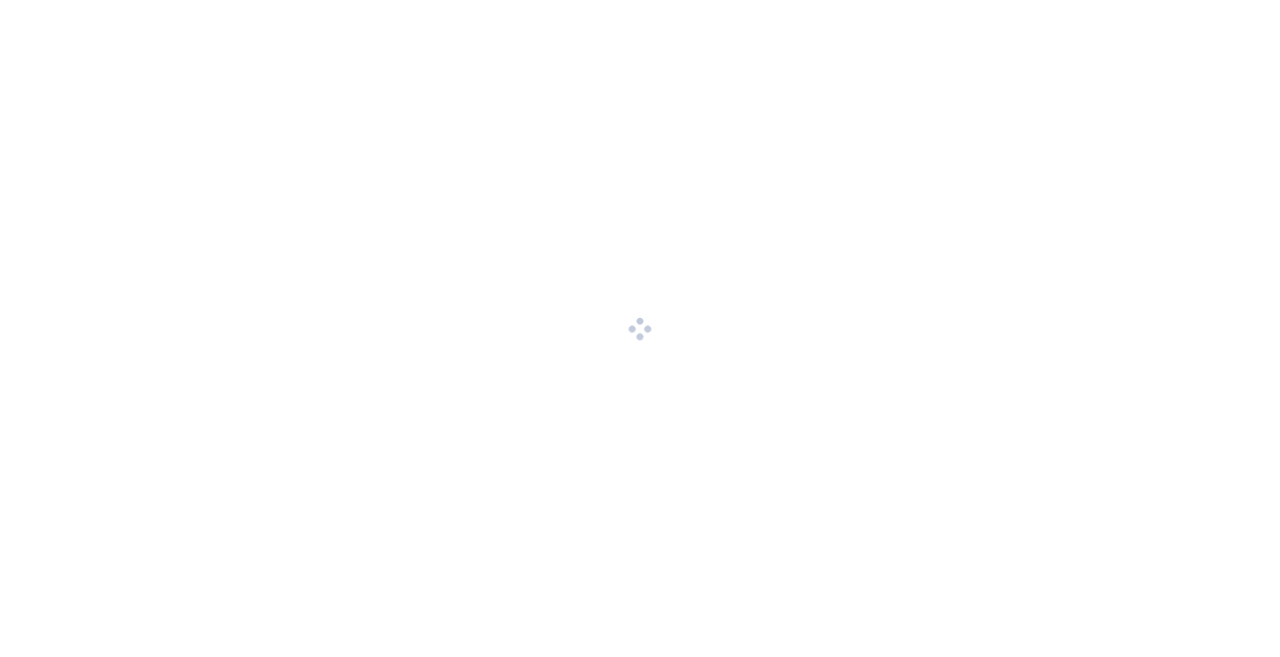 scroll, scrollTop: 0, scrollLeft: 0, axis: both 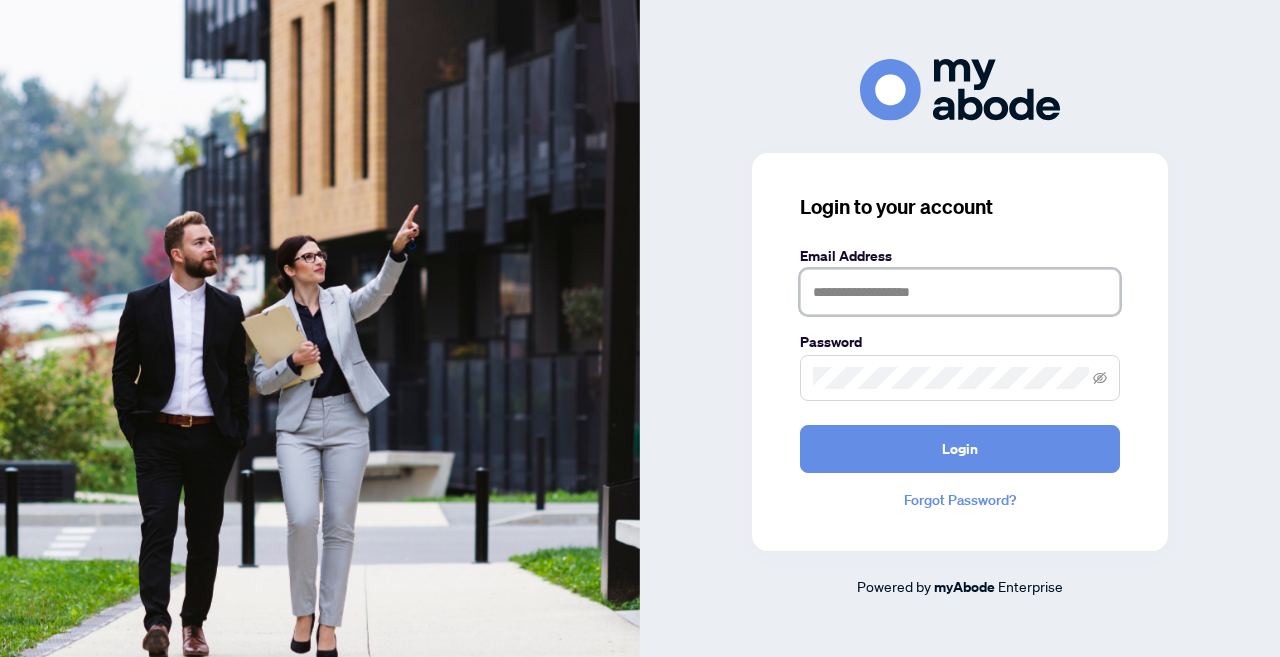 type on "**********" 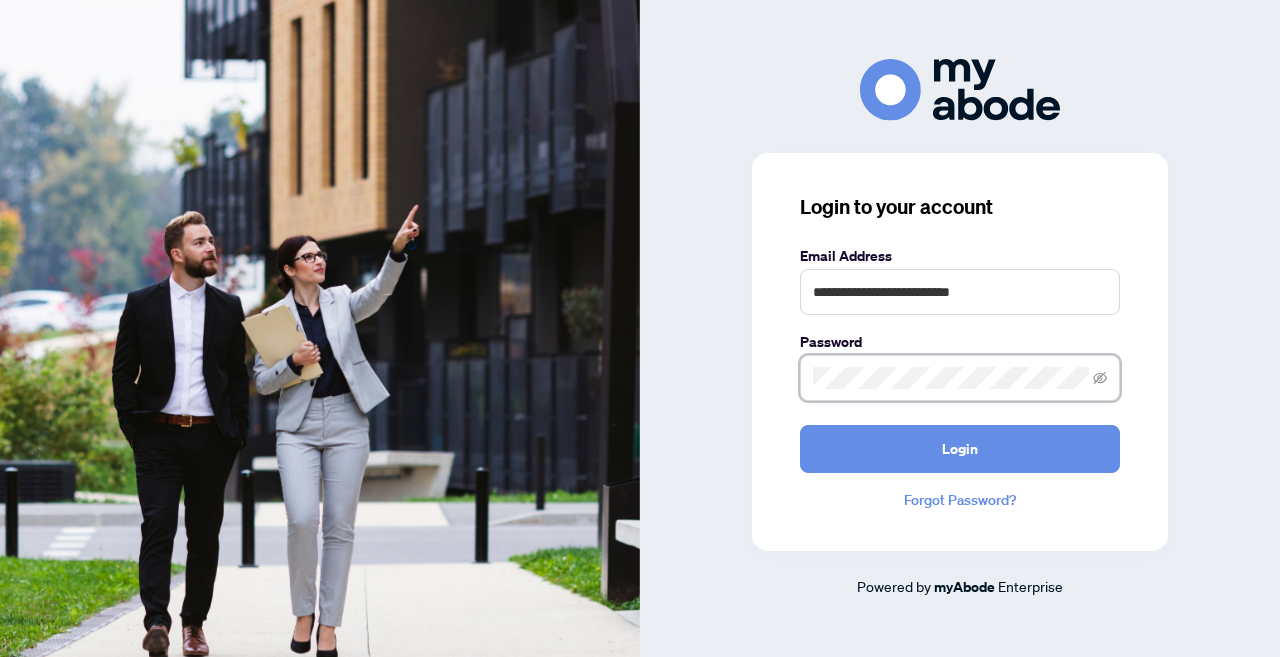 click on "Login" at bounding box center (960, 449) 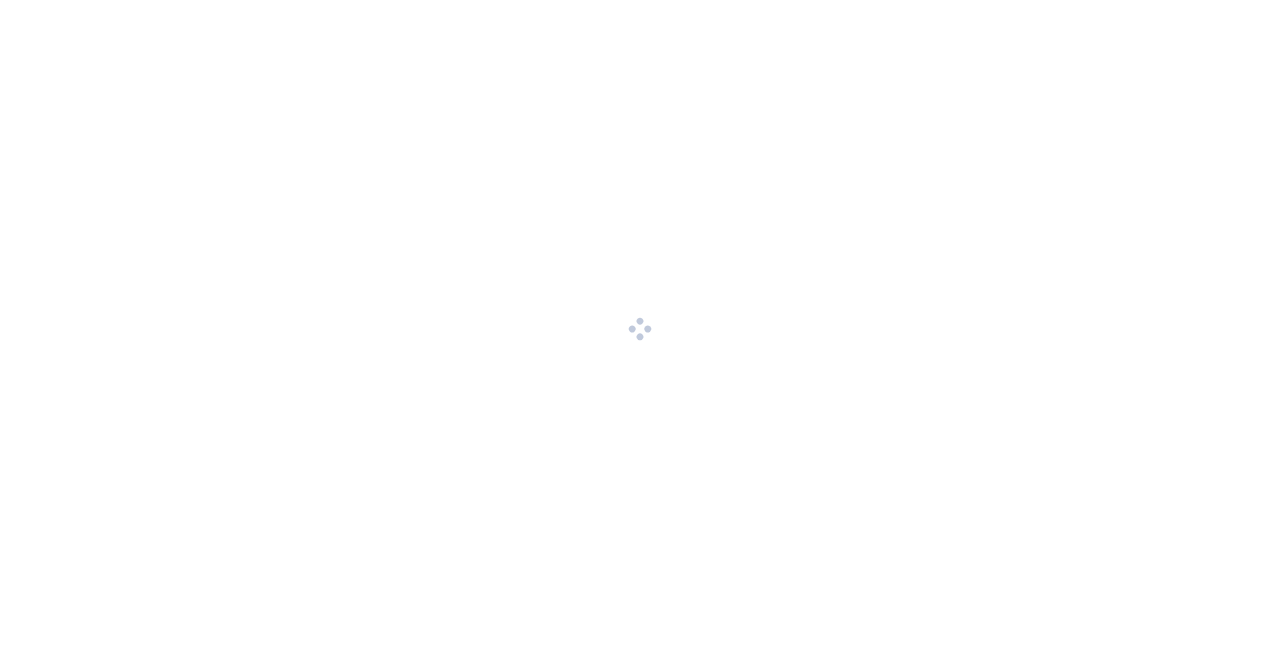 scroll, scrollTop: 0, scrollLeft: 0, axis: both 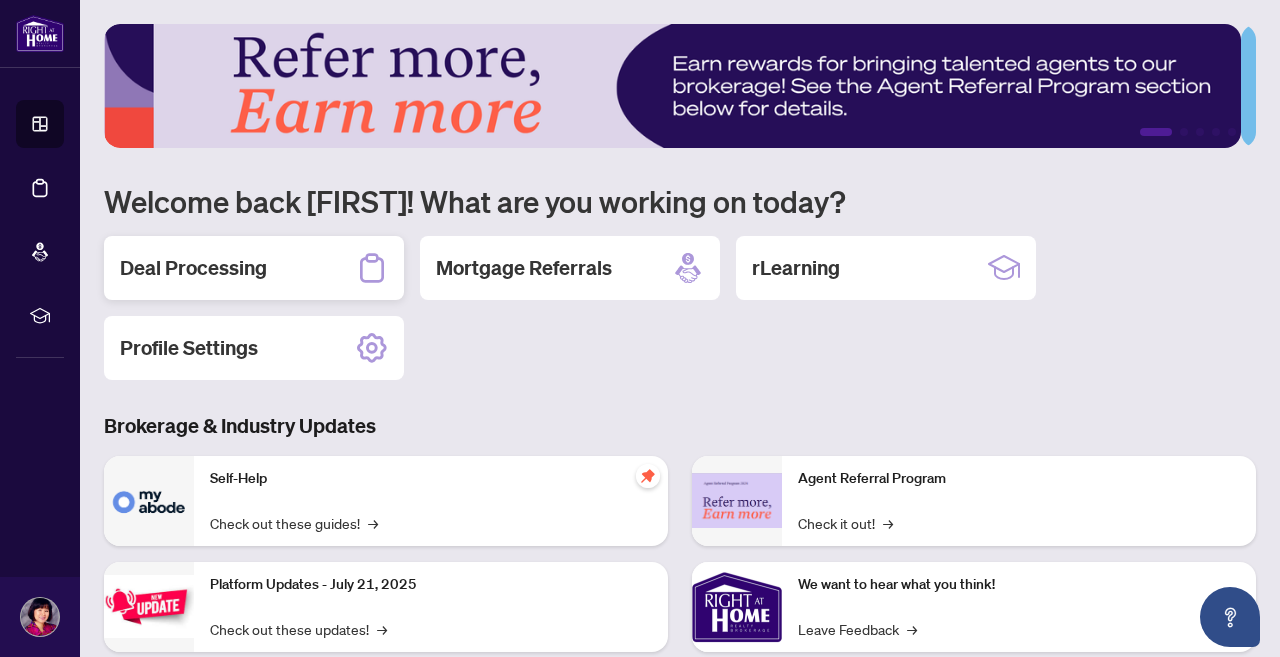 click on "Deal Processing" at bounding box center [193, 268] 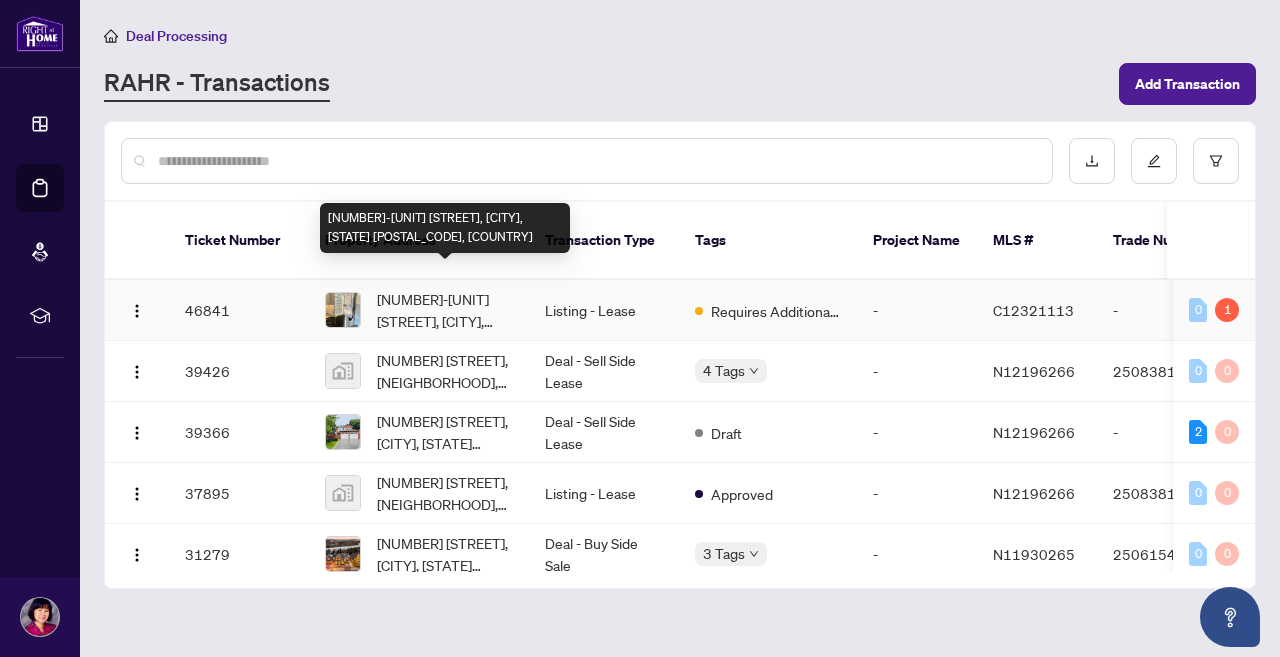 click on "[NUMBER]-[NUMBER] [STREET], [CITY], [STATE], [COUNTRY]" at bounding box center [445, 310] 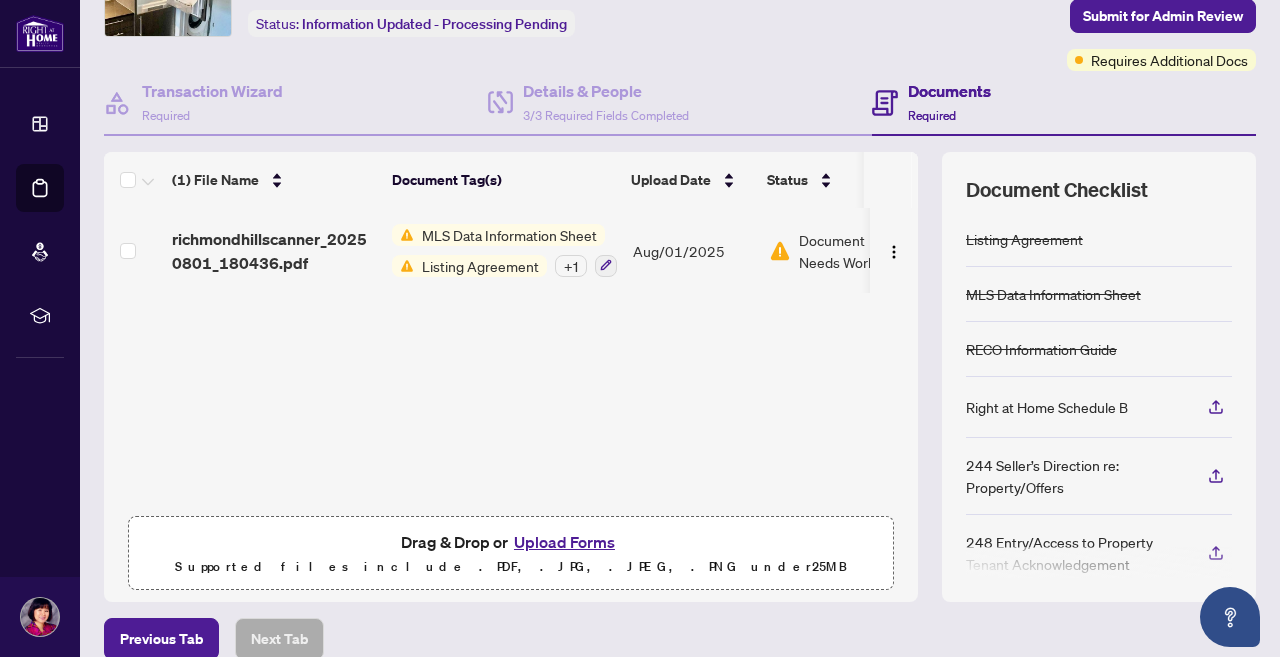 scroll, scrollTop: 123, scrollLeft: 0, axis: vertical 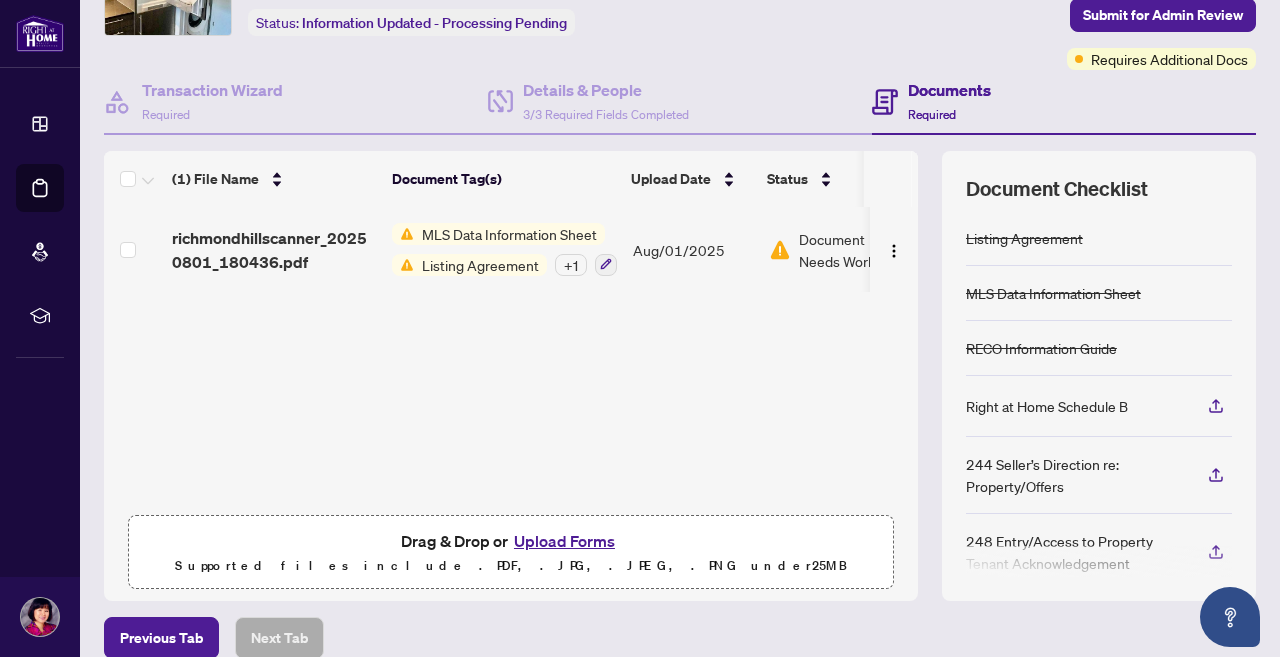 click on "244 Seller’s Direction re: Property/Offers" at bounding box center [1075, 475] 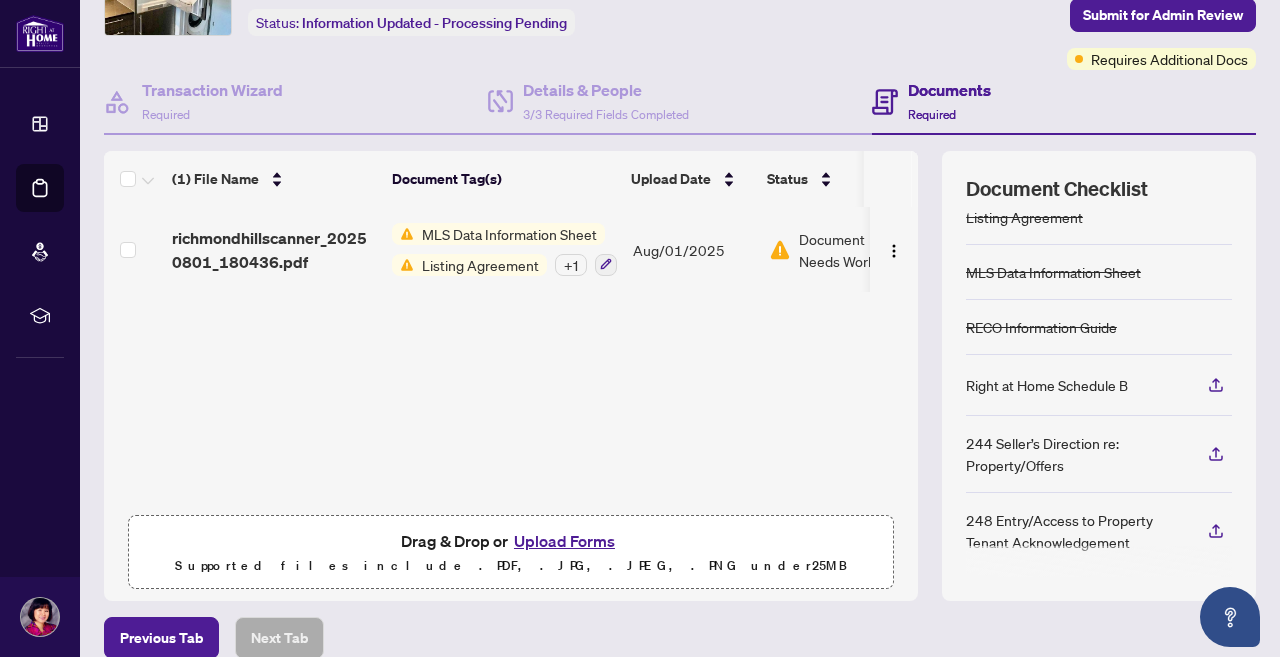 scroll, scrollTop: 21, scrollLeft: 0, axis: vertical 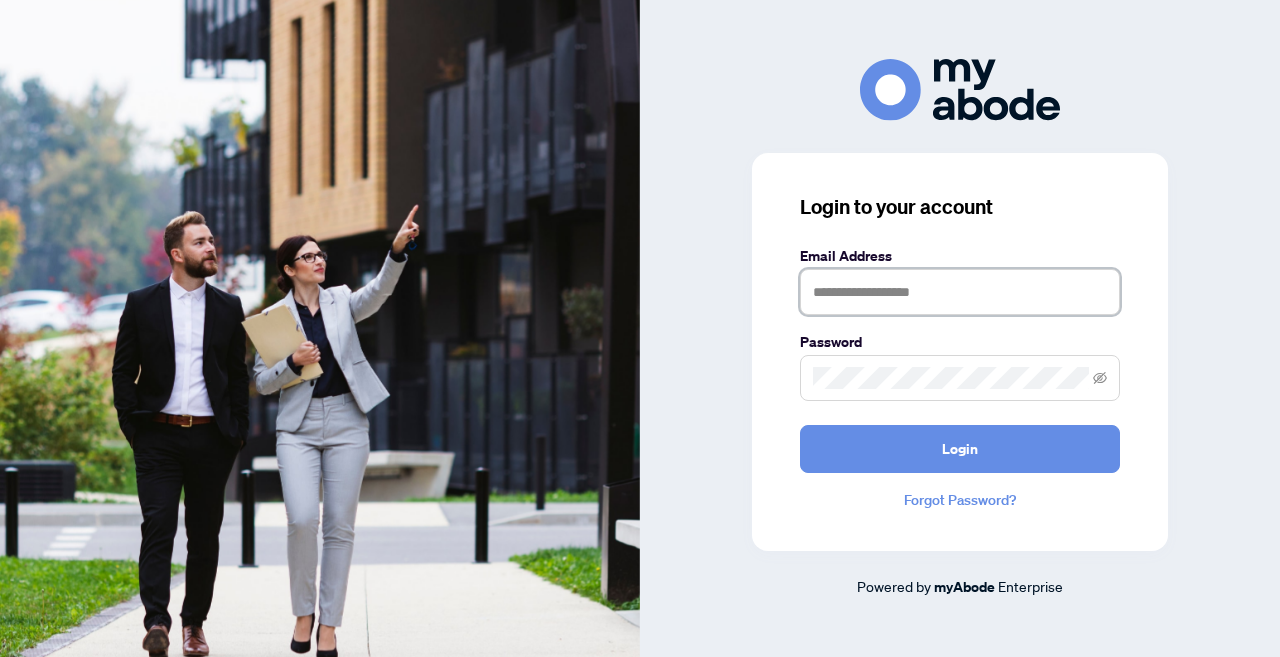 type on "**********" 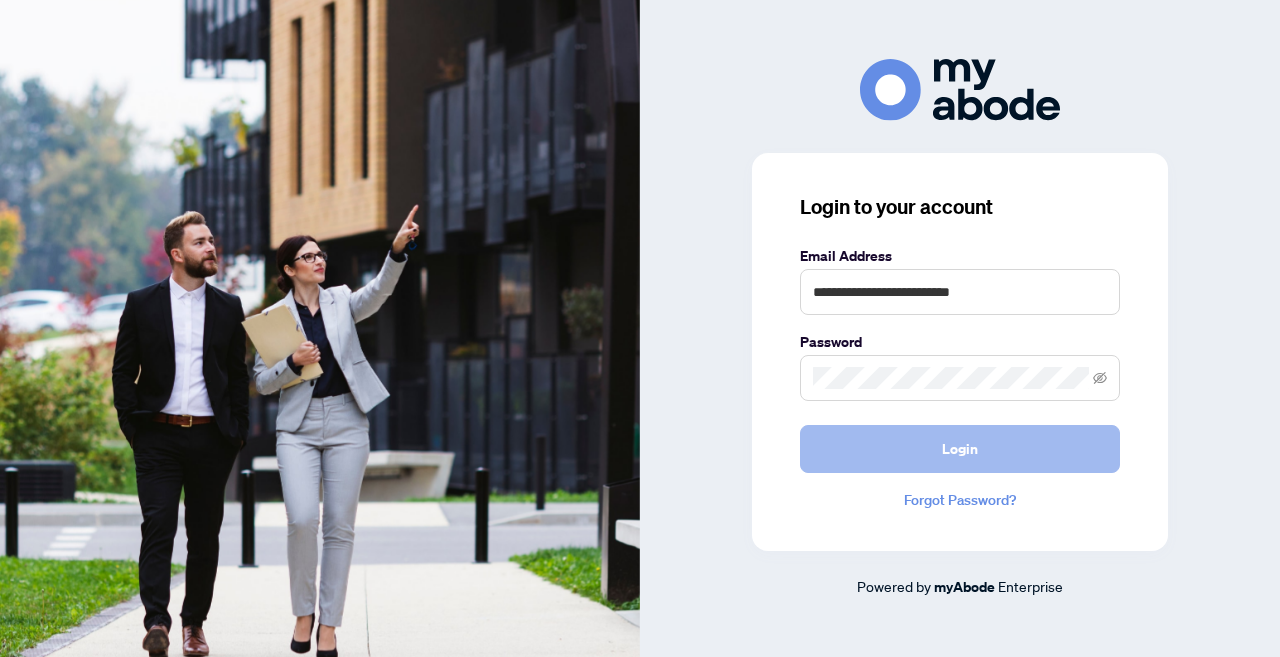 click on "Login" at bounding box center [960, 449] 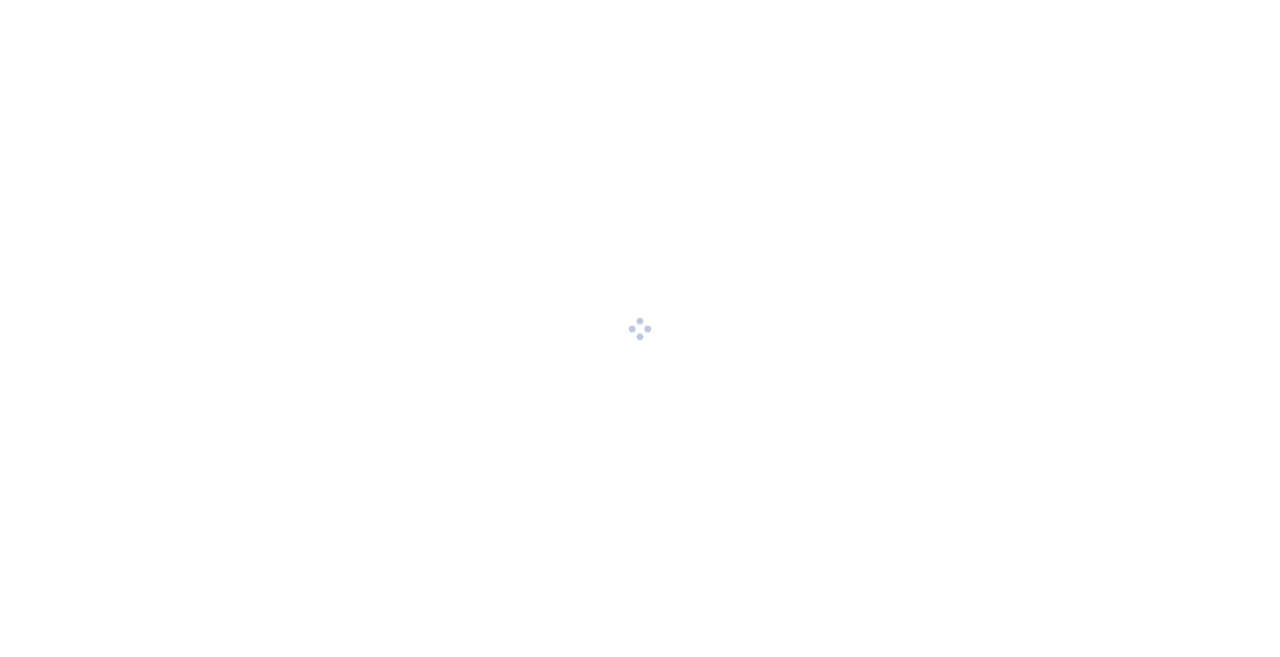 scroll, scrollTop: 0, scrollLeft: 0, axis: both 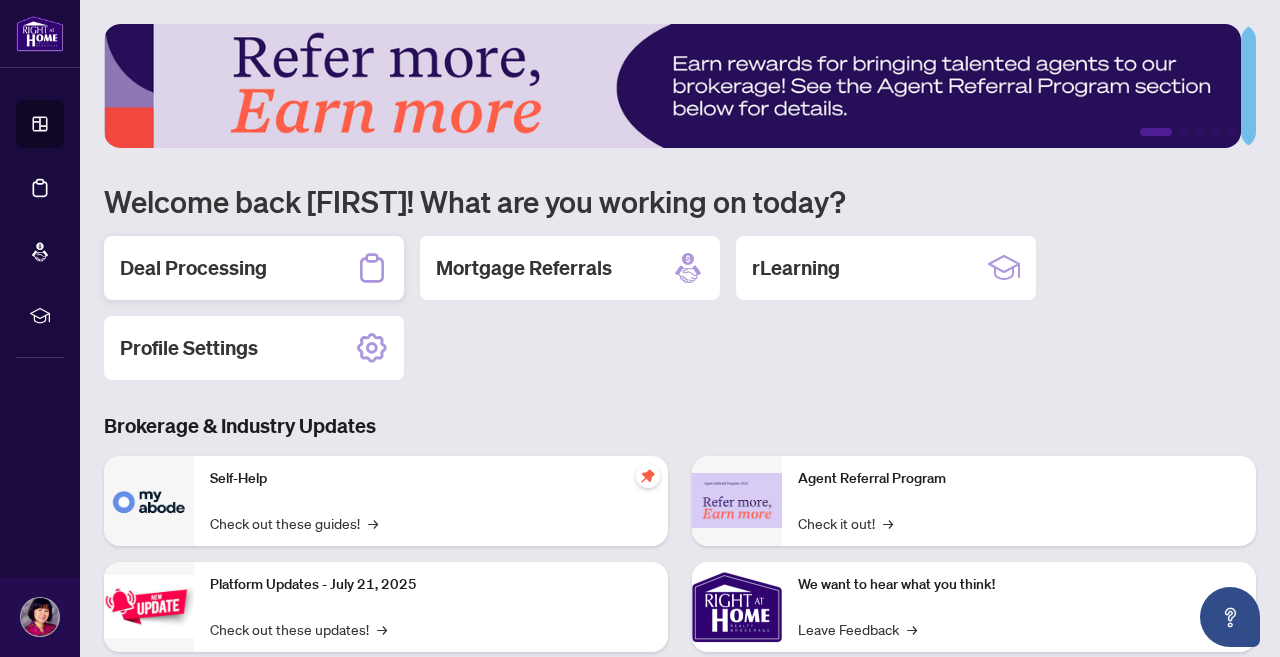 click on "Deal Processing" at bounding box center (193, 268) 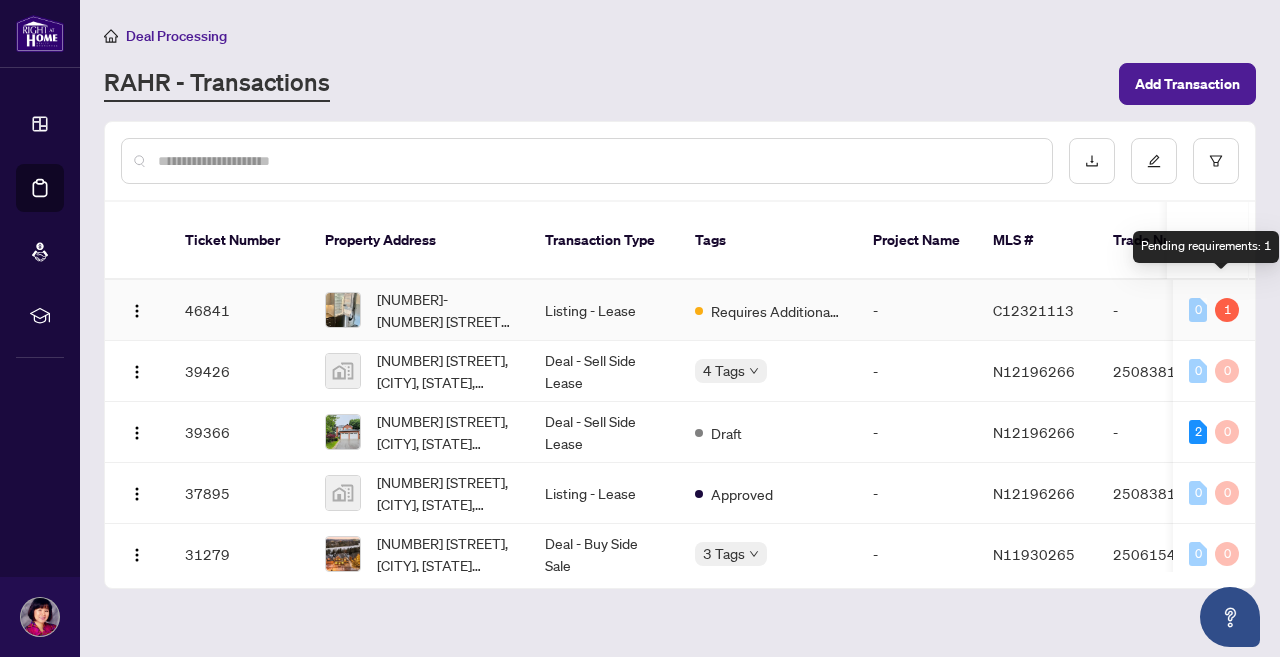 click on "1" at bounding box center [1227, 310] 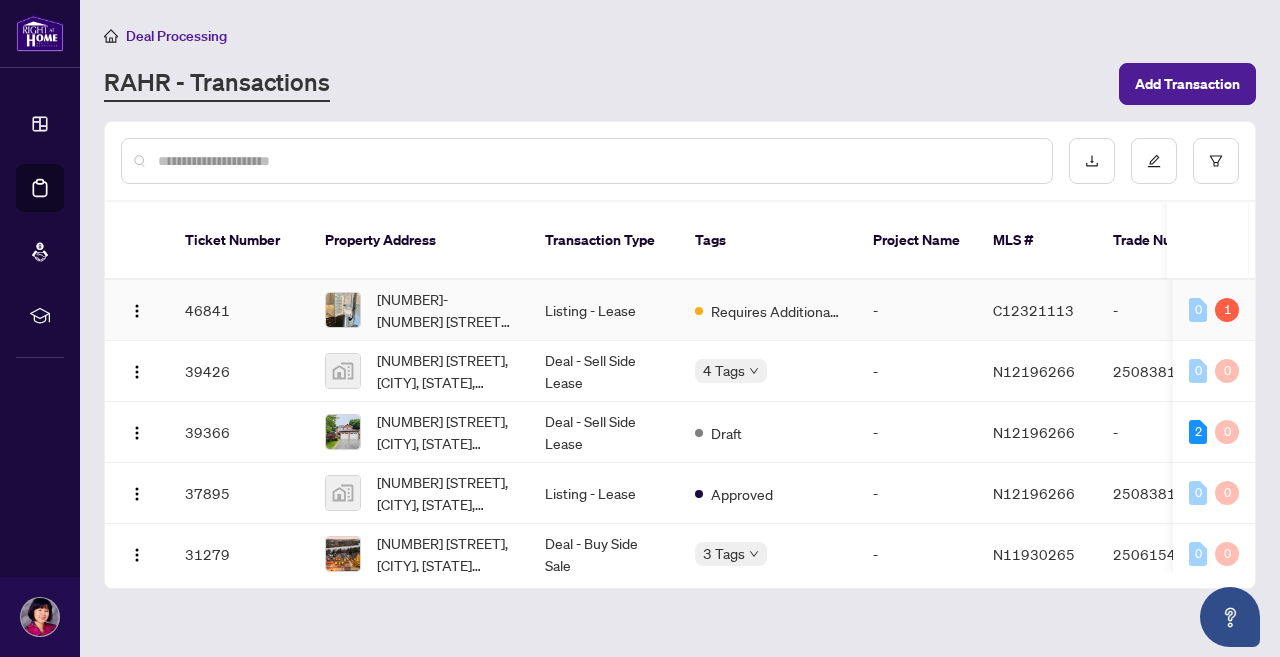 click on "C12321113" at bounding box center (1033, 310) 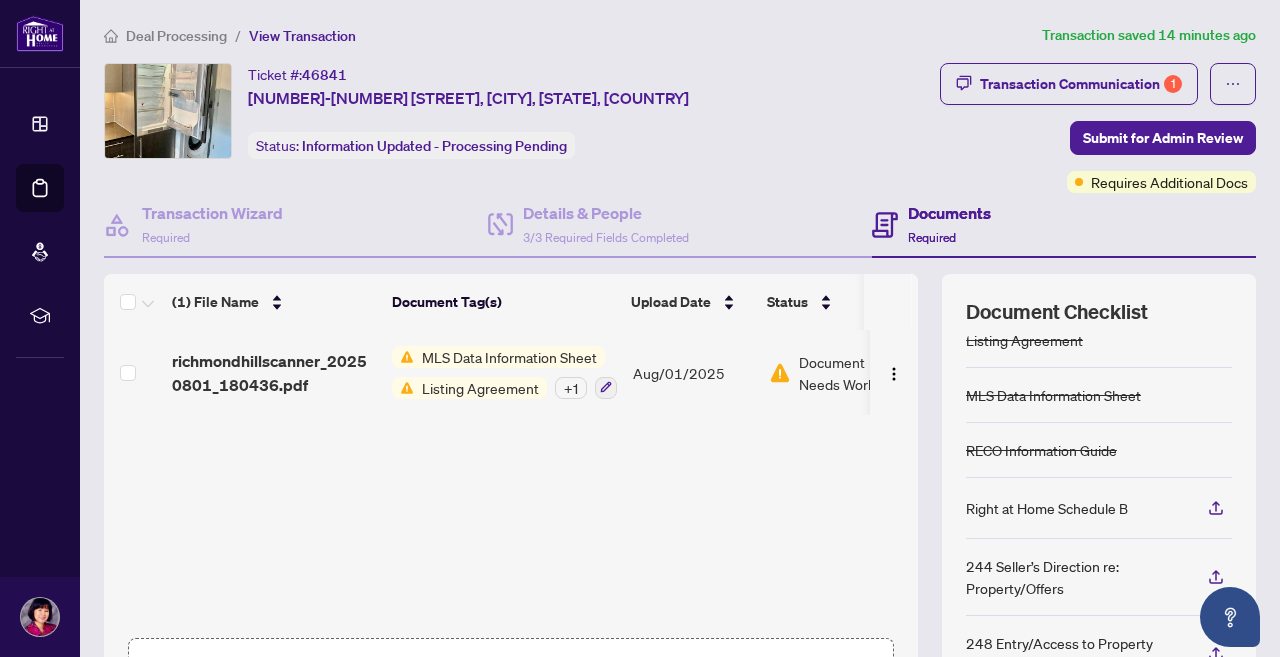 scroll, scrollTop: 21, scrollLeft: 0, axis: vertical 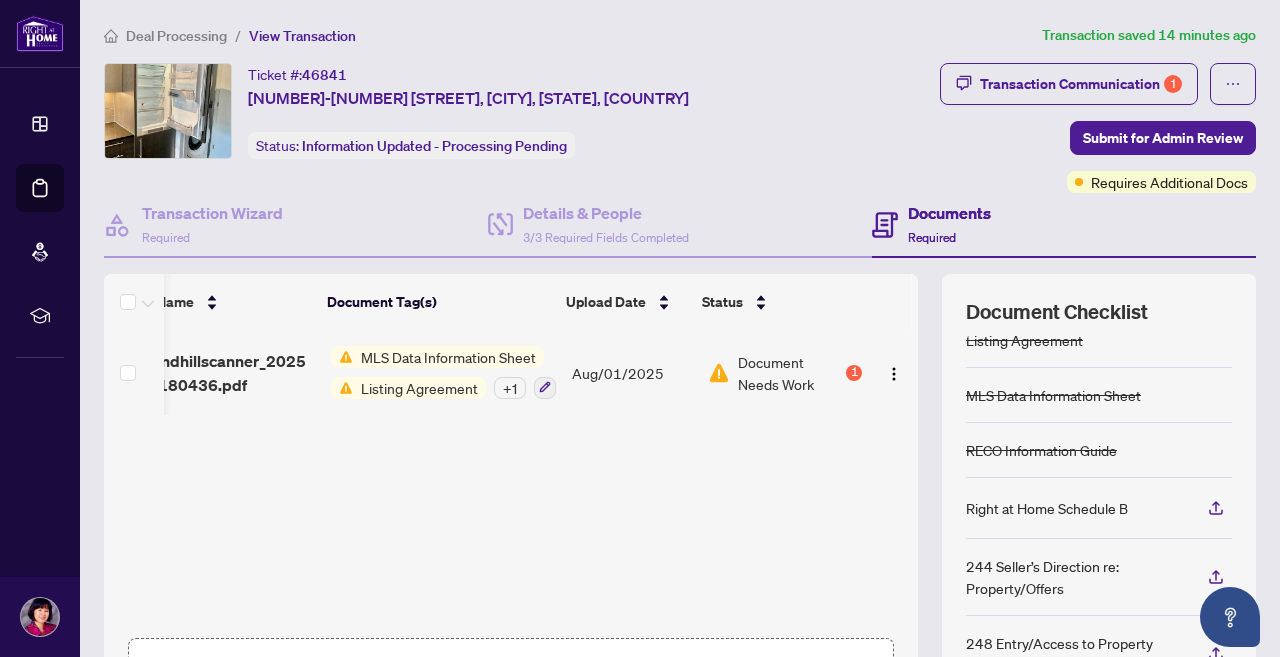 click on "Deal Processing / View Transaction Transaction saved   14 minutes ago Ticket #:  46841 [NUMBER]-[NUMBER] [STREET], [CITY], [STATE], [COUNTRY] Status:   Information Updated - Processing Pending Transaction Communication 1 Submit for Admin Review Requires Additional Docs Transaction Wizard Required Details & People 3/3 Required Fields Completed Documents Required (1) File Name Document Tag(s) Upload Date Status             richmondhillscanner_20250801_180436.pdf MLS Data Information Sheet Listing Agreement + 1 Aug/01/2025 Document Needs Work 1 Drag & Drop or Upload Forms Supported files include   .PDF, .JPG, .JPEG, .PNG   under  25 MB Document Checklist Listing Agreement MLS Data Information Sheet RECO Information Guide Right at Home Schedule B 244 Seller’s Direction re: Property/Offers 248 Entry/Access to Property Tenant Acknowledgement Previous Tab Next Tab" at bounding box center [680, 438] 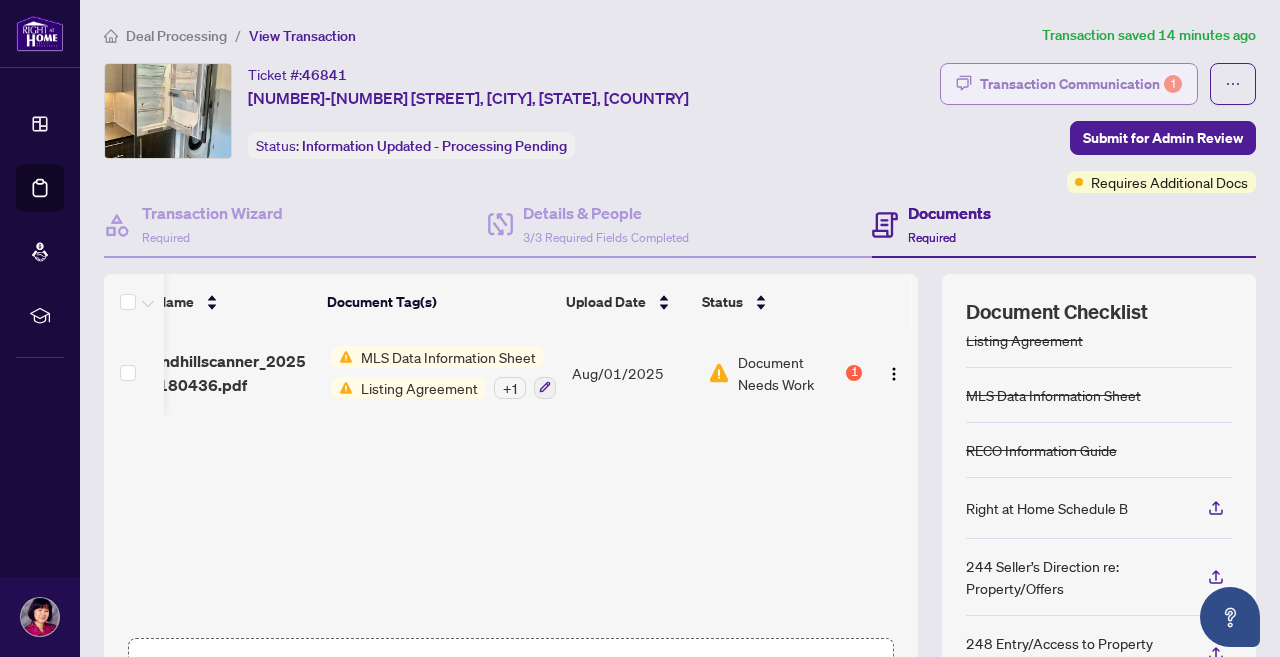 click on "Transaction Communication 1" at bounding box center [1069, 84] 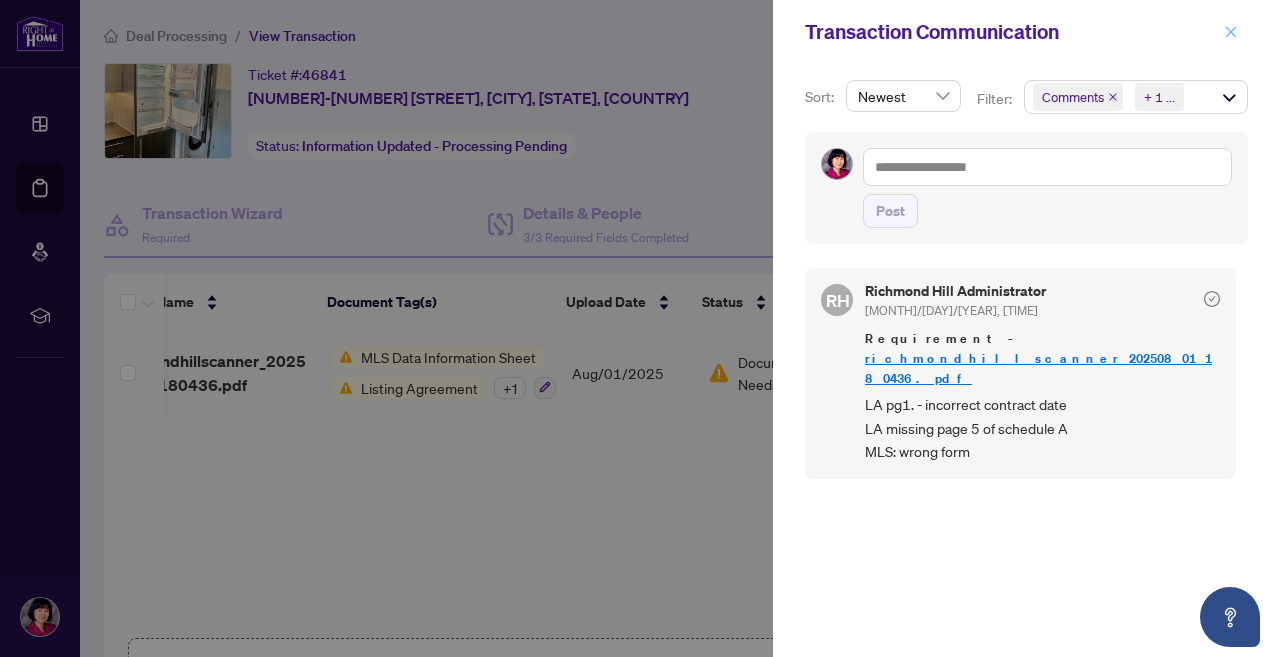 click at bounding box center [1231, 32] 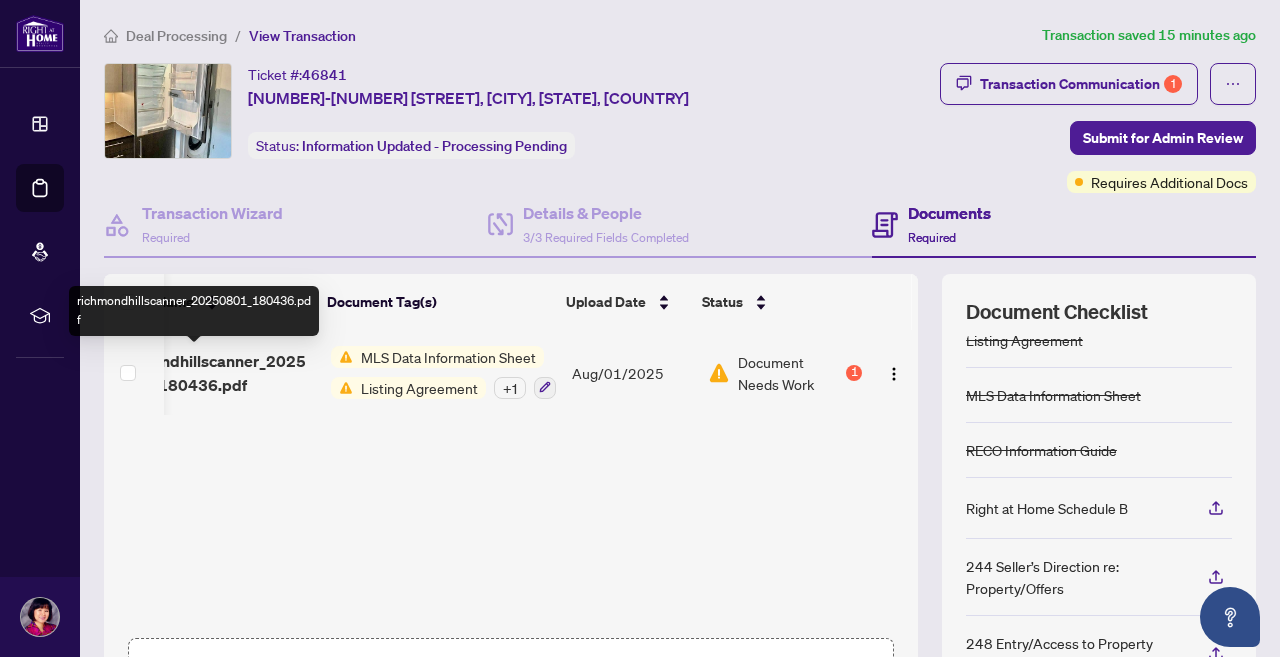 click on "richmondhillscanner_20250801_180436.pdf" at bounding box center (213, 373) 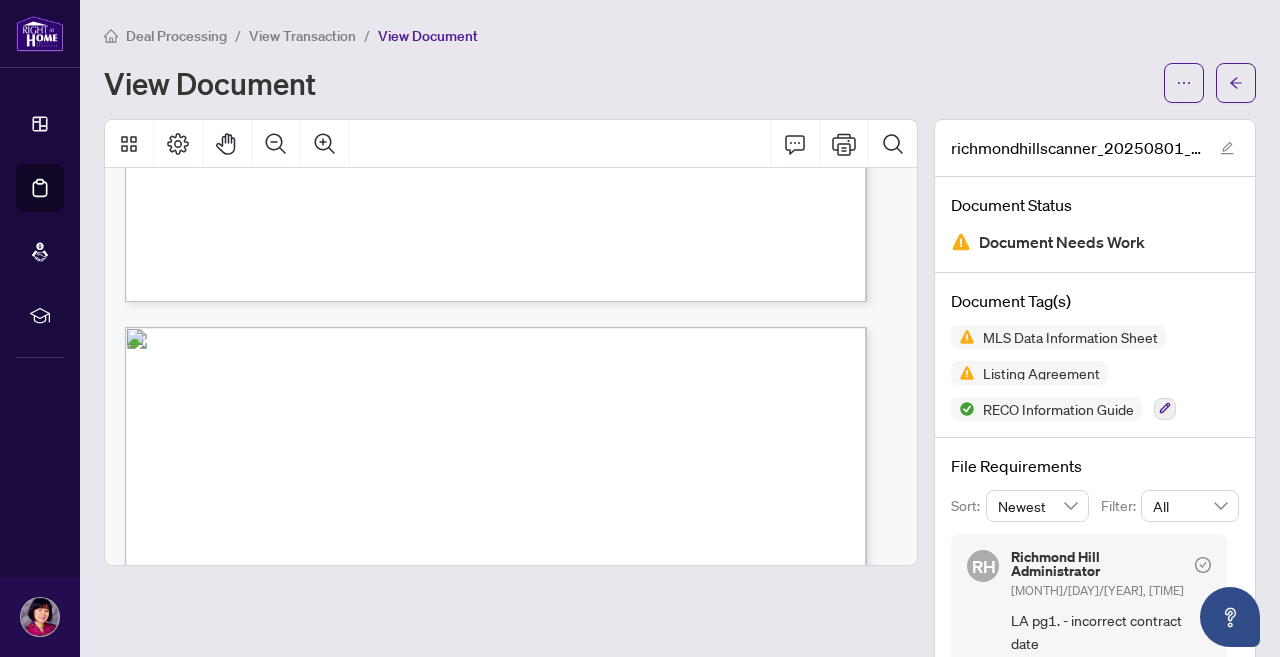 scroll, scrollTop: 4781, scrollLeft: 0, axis: vertical 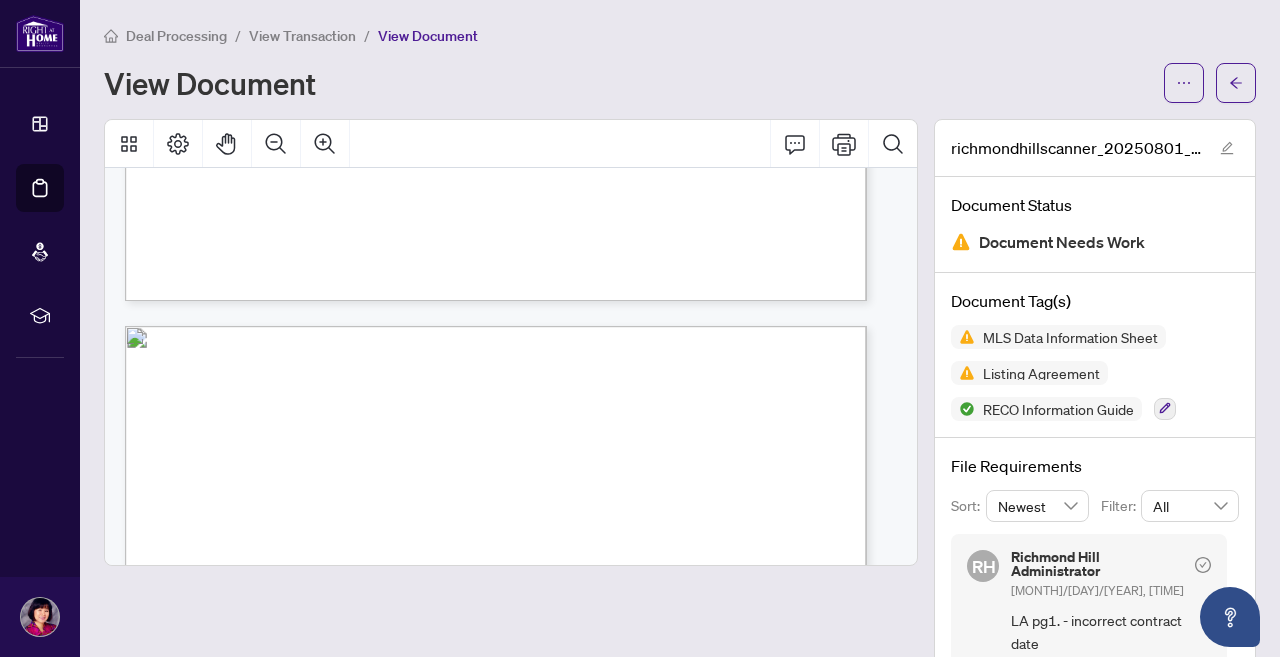 click at bounding box center [574, 907] 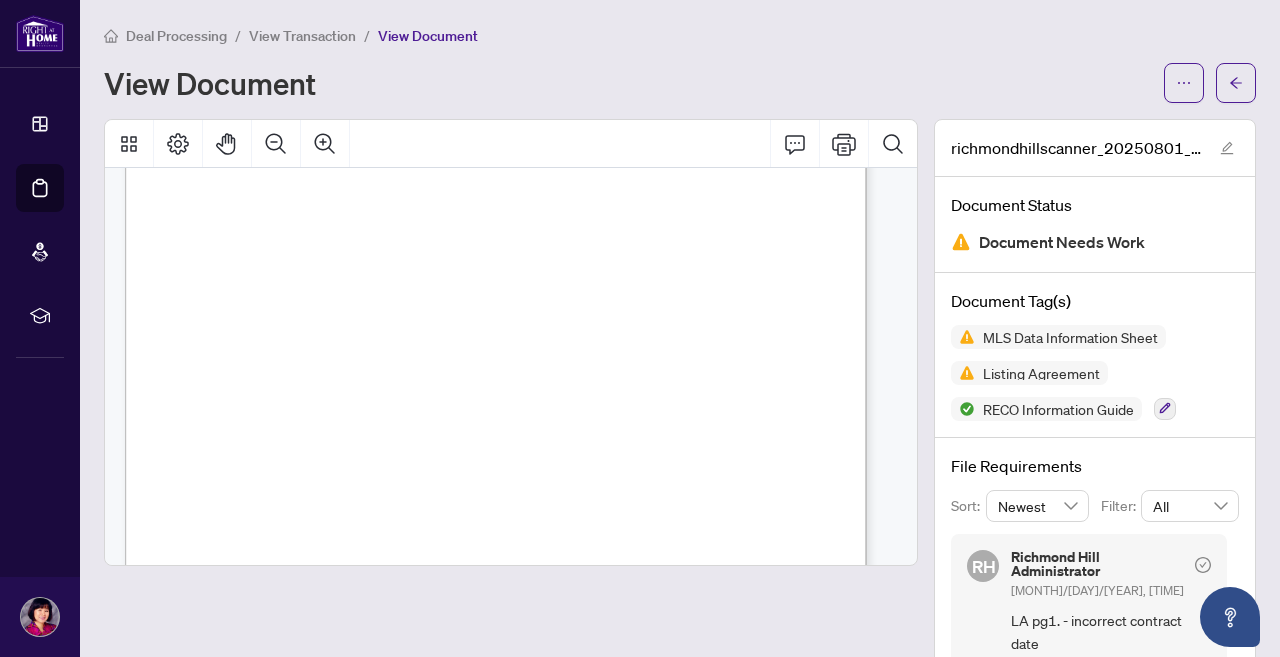 scroll, scrollTop: 5206, scrollLeft: 0, axis: vertical 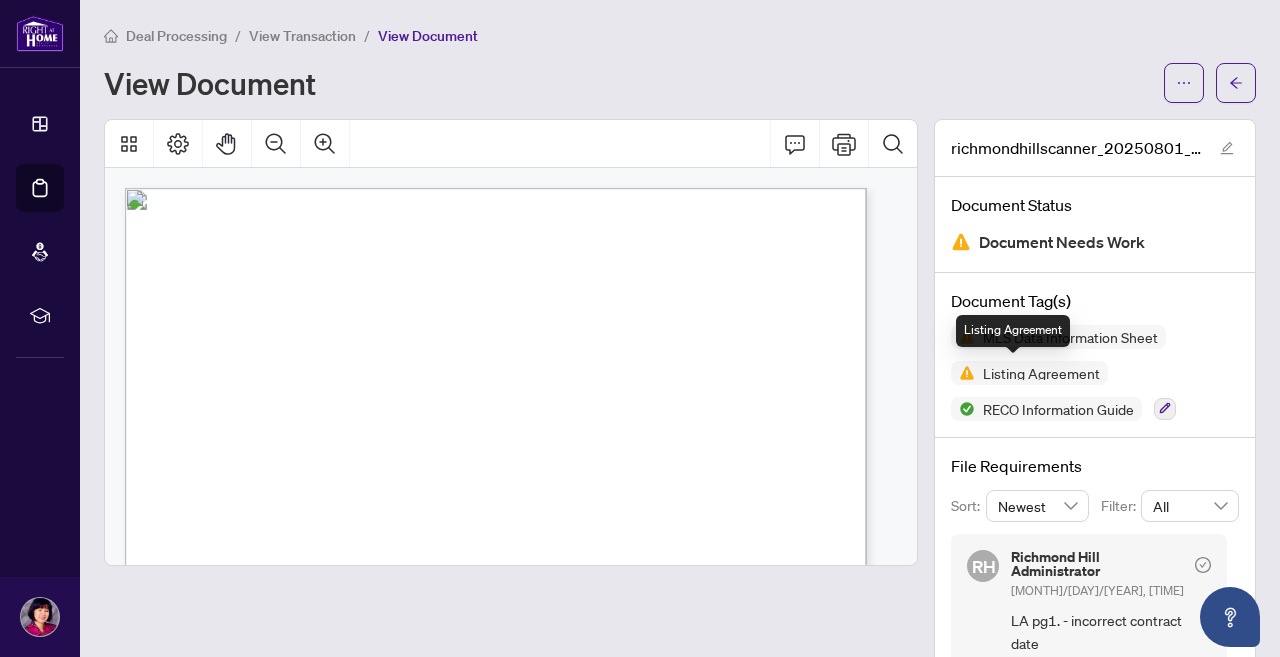 click on "Listing Agreement" at bounding box center [1041, 373] 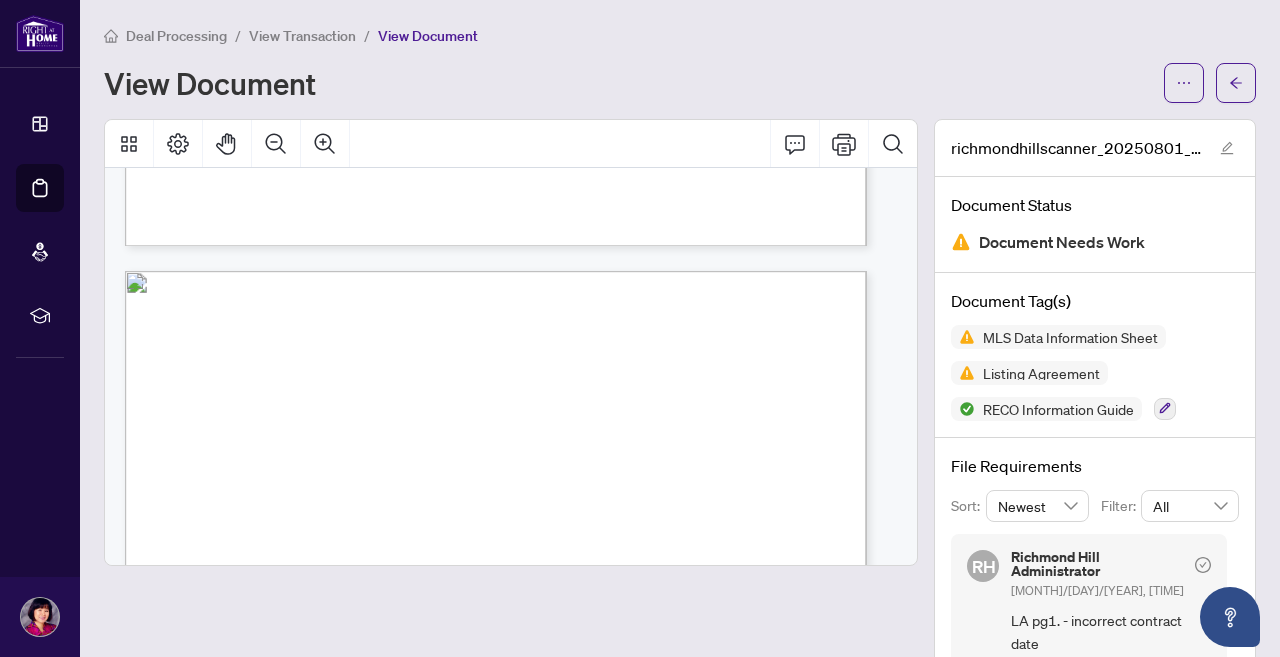 scroll, scrollTop: 903, scrollLeft: 0, axis: vertical 